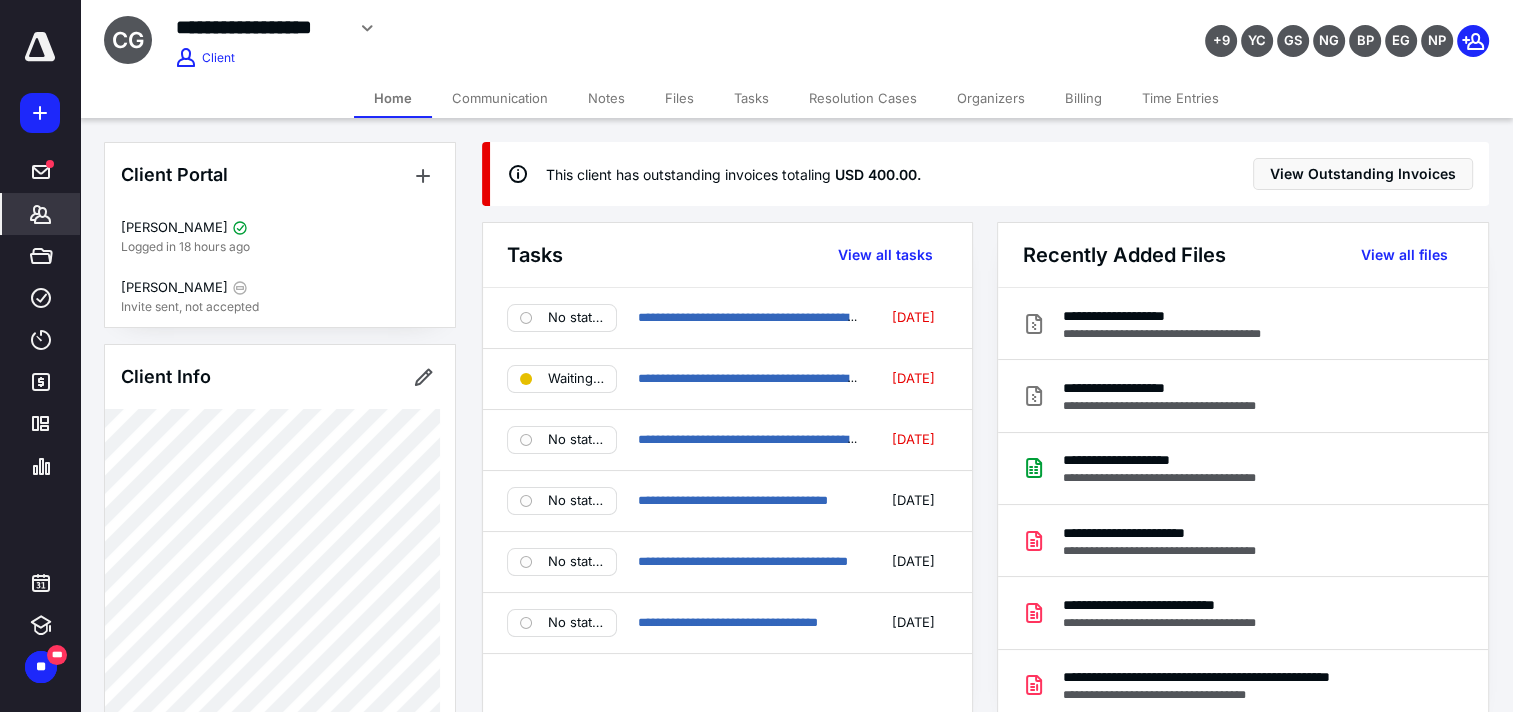 scroll, scrollTop: 0, scrollLeft: 0, axis: both 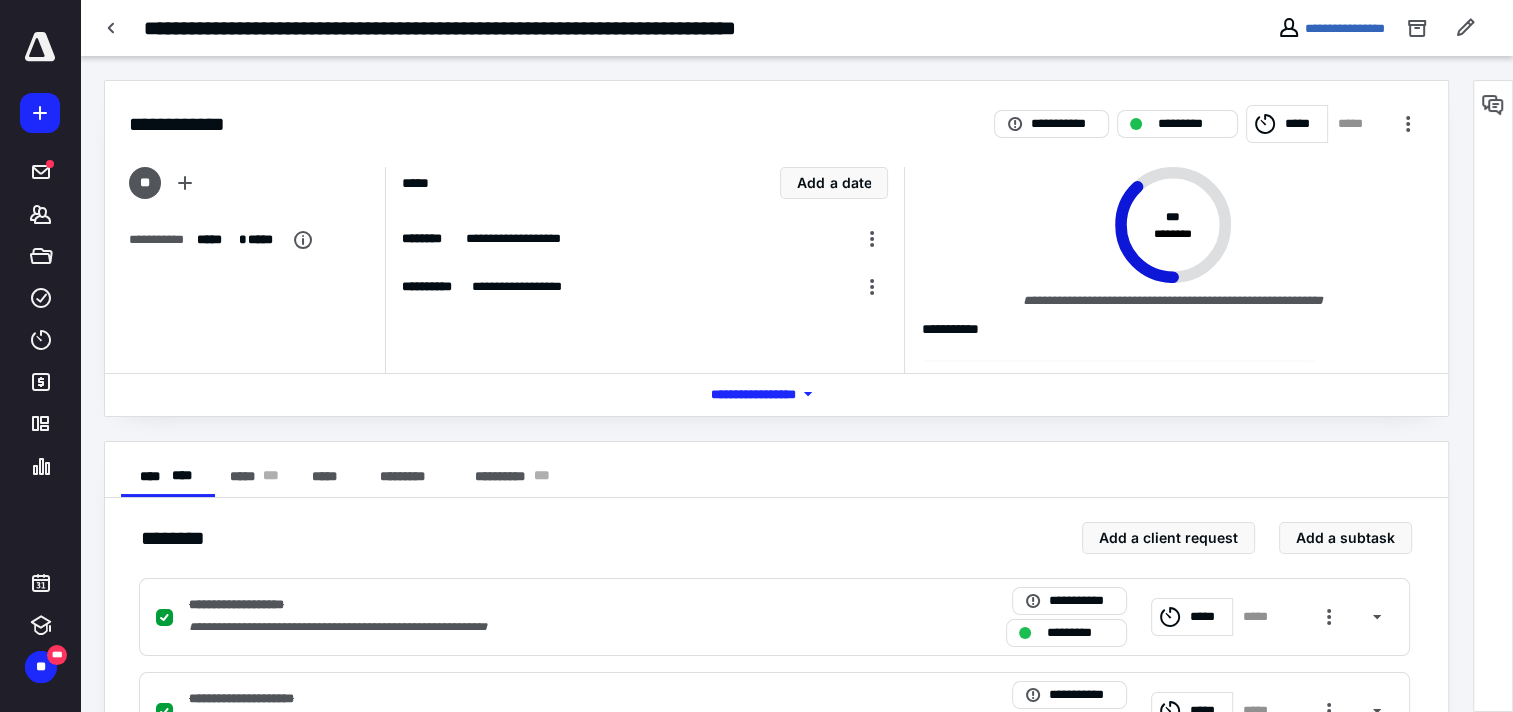 click on "**********" at bounding box center [1163, 270] 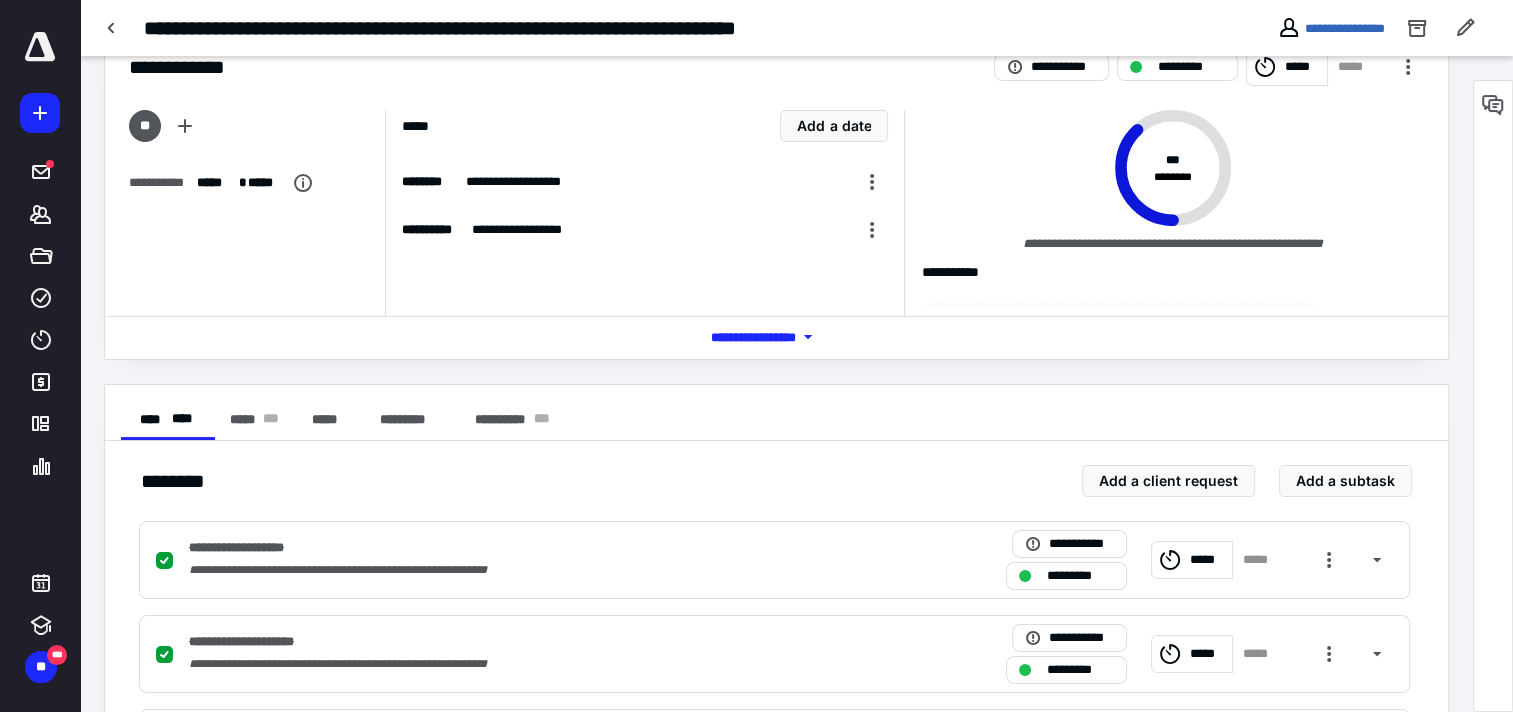 scroll, scrollTop: 0, scrollLeft: 0, axis: both 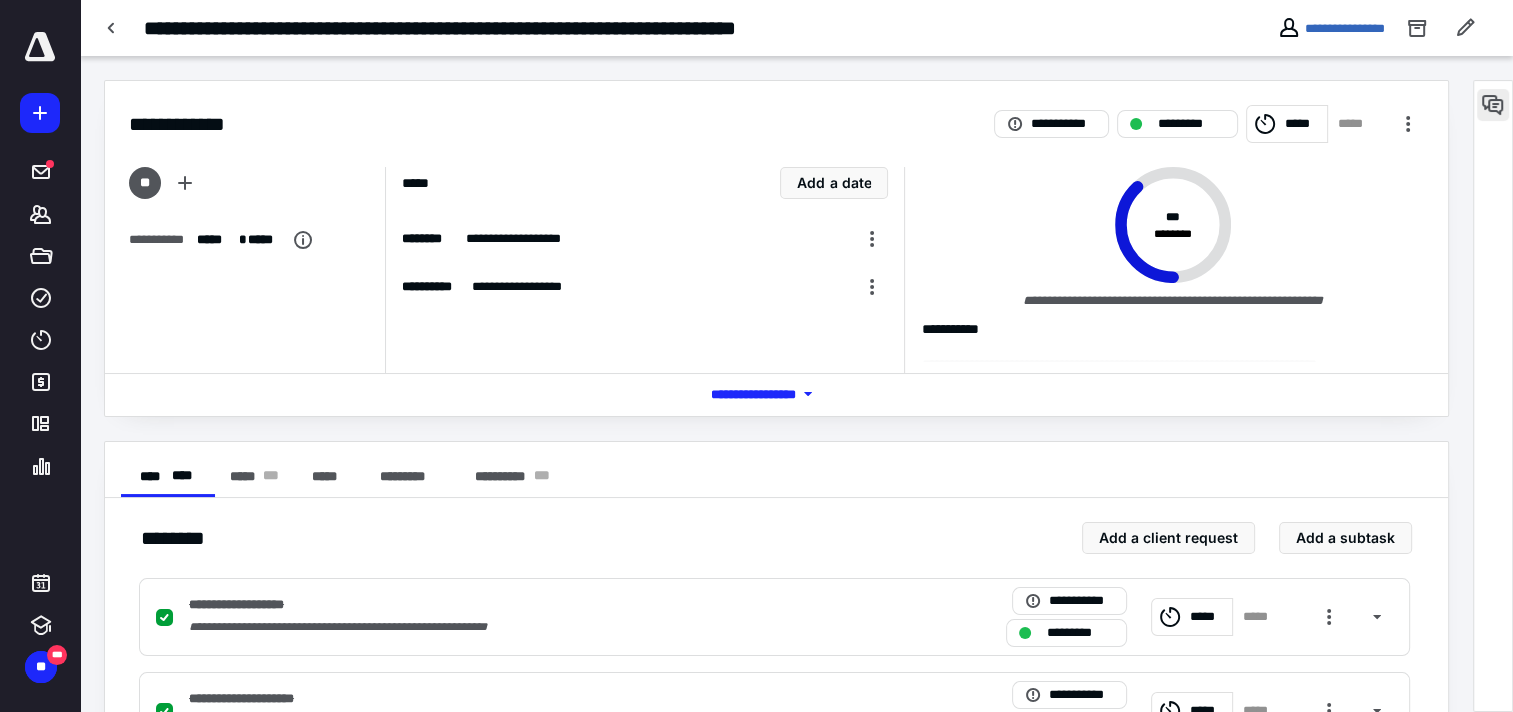 click at bounding box center [1493, 105] 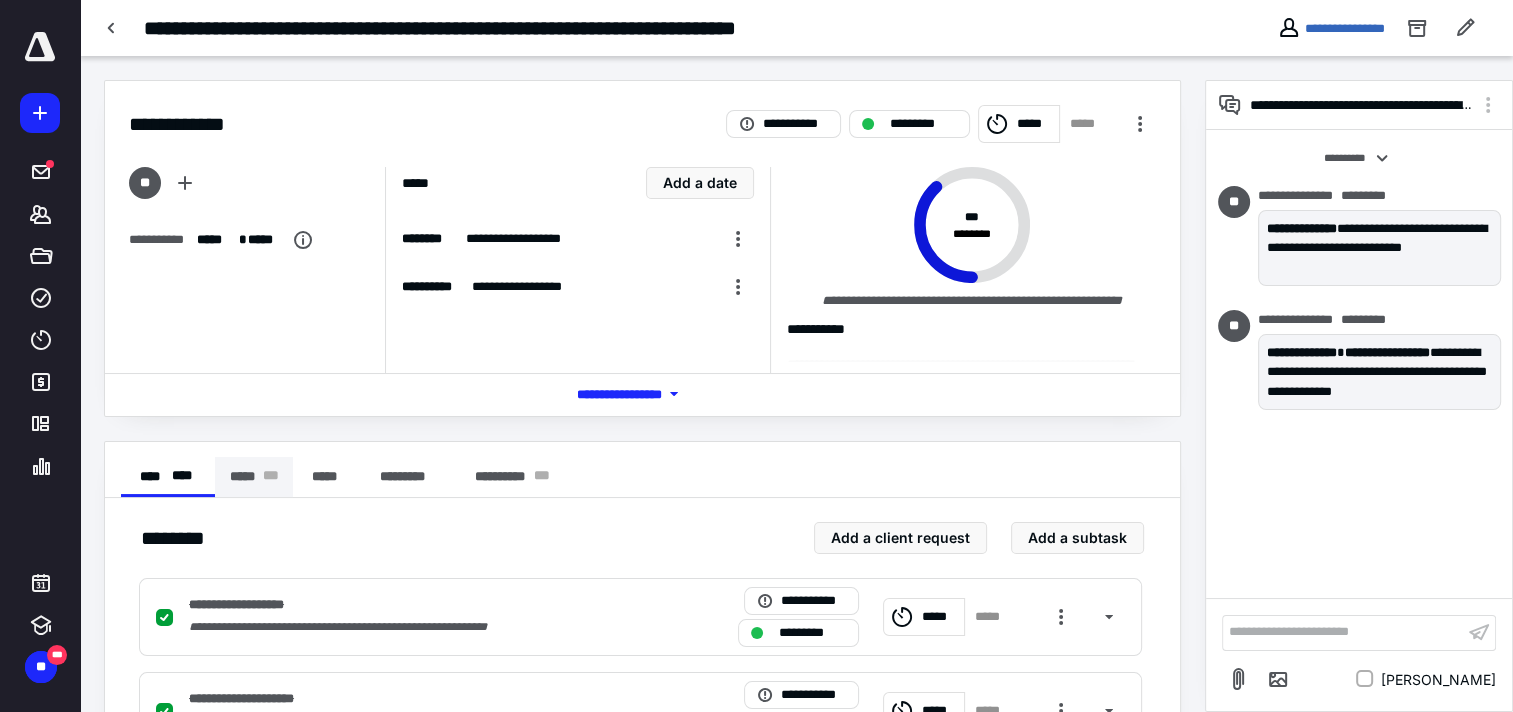 click on "***** * * *" at bounding box center [254, 477] 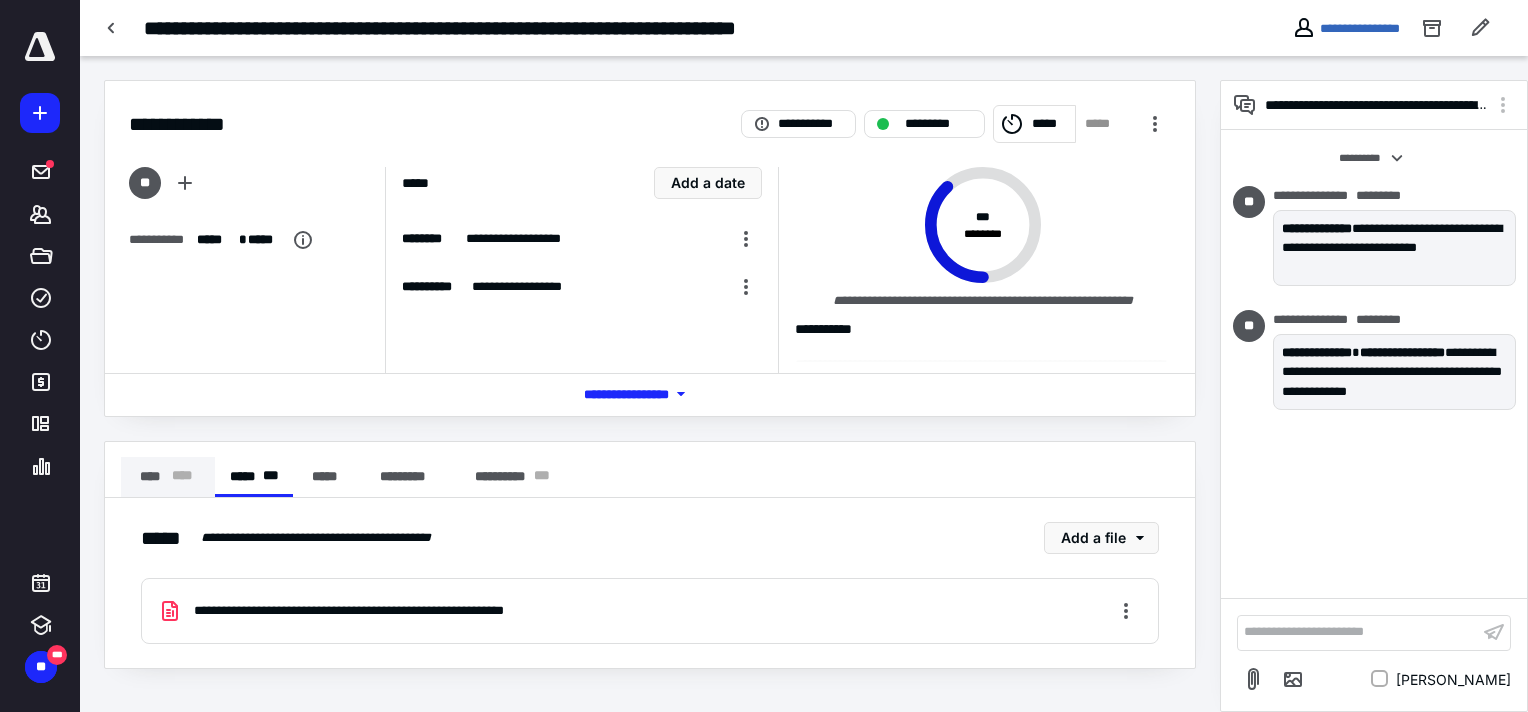 click on "* ** *" at bounding box center [181, 477] 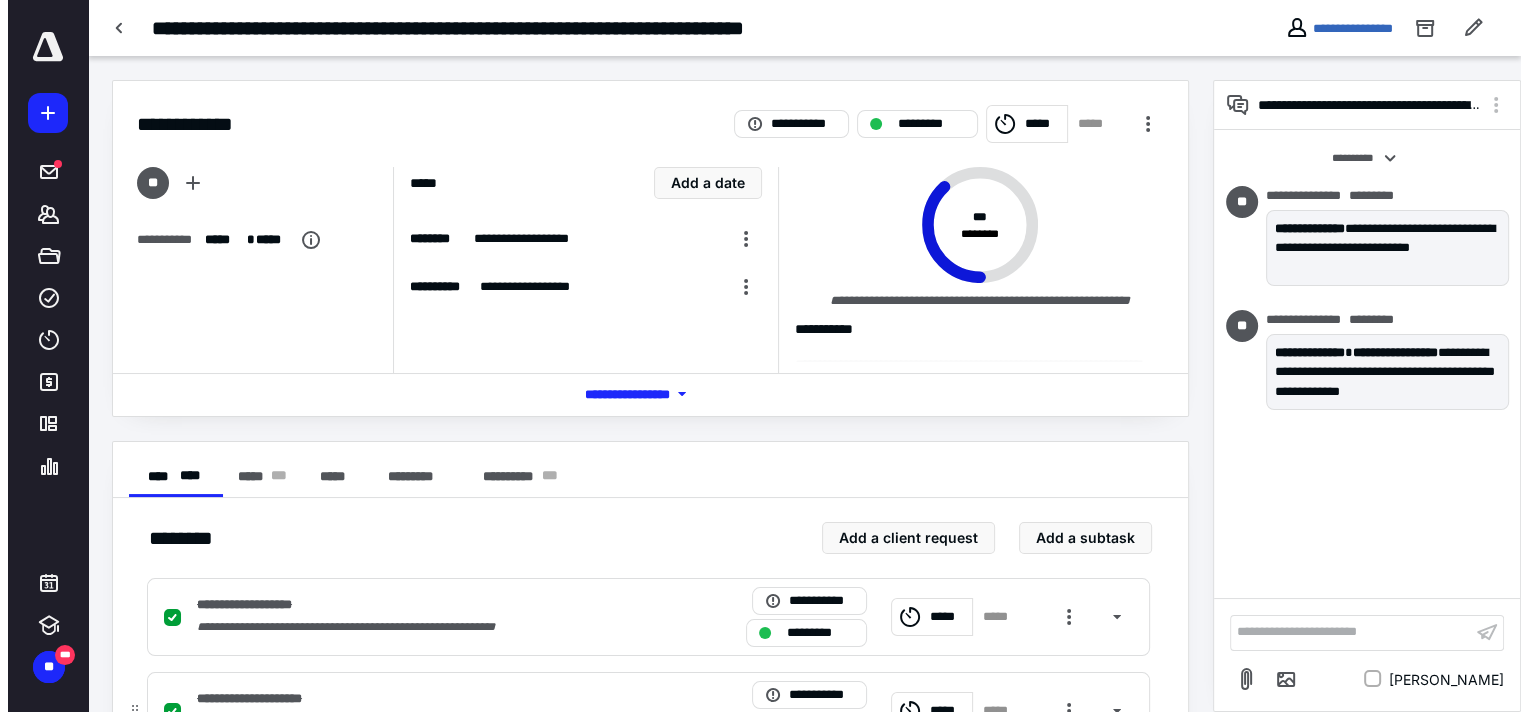 scroll, scrollTop: 0, scrollLeft: 0, axis: both 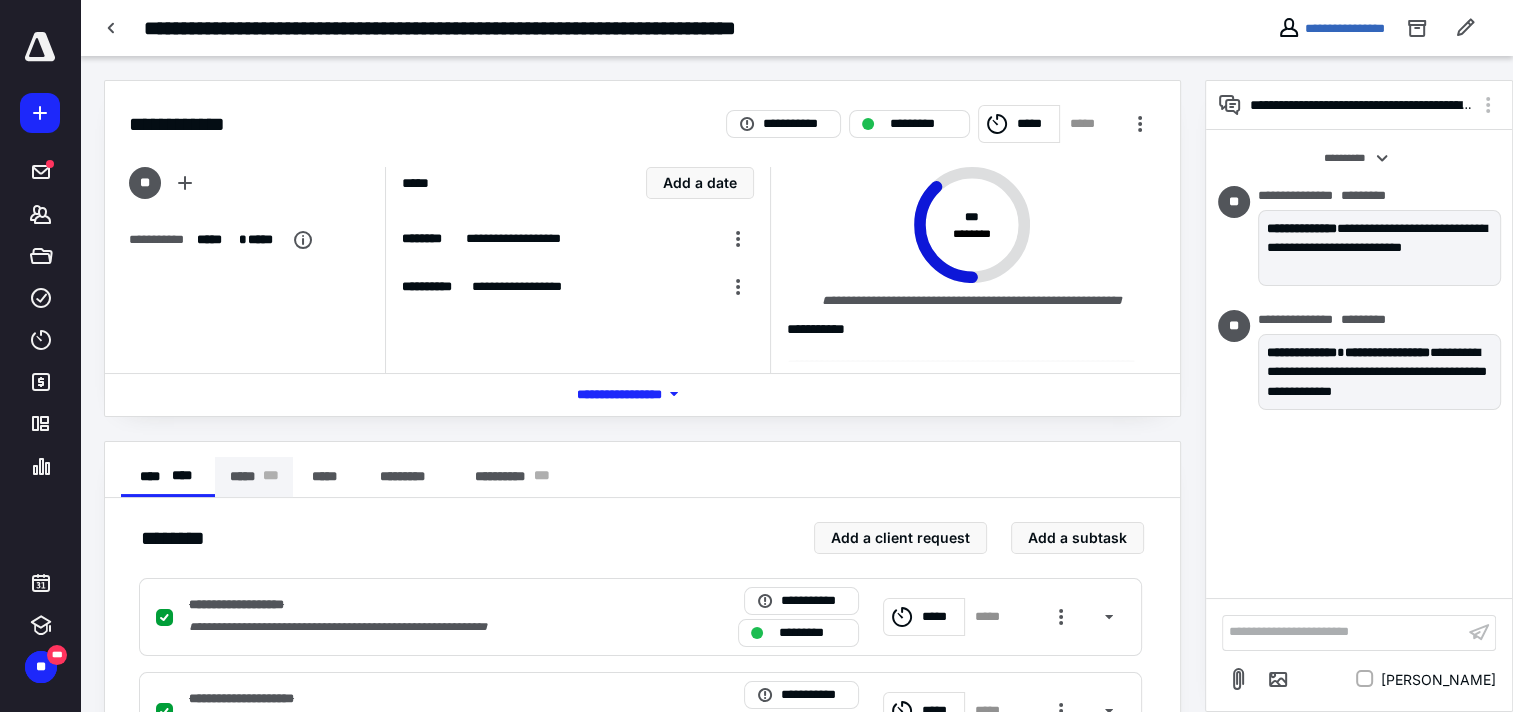 click on "***** * * *" at bounding box center [254, 477] 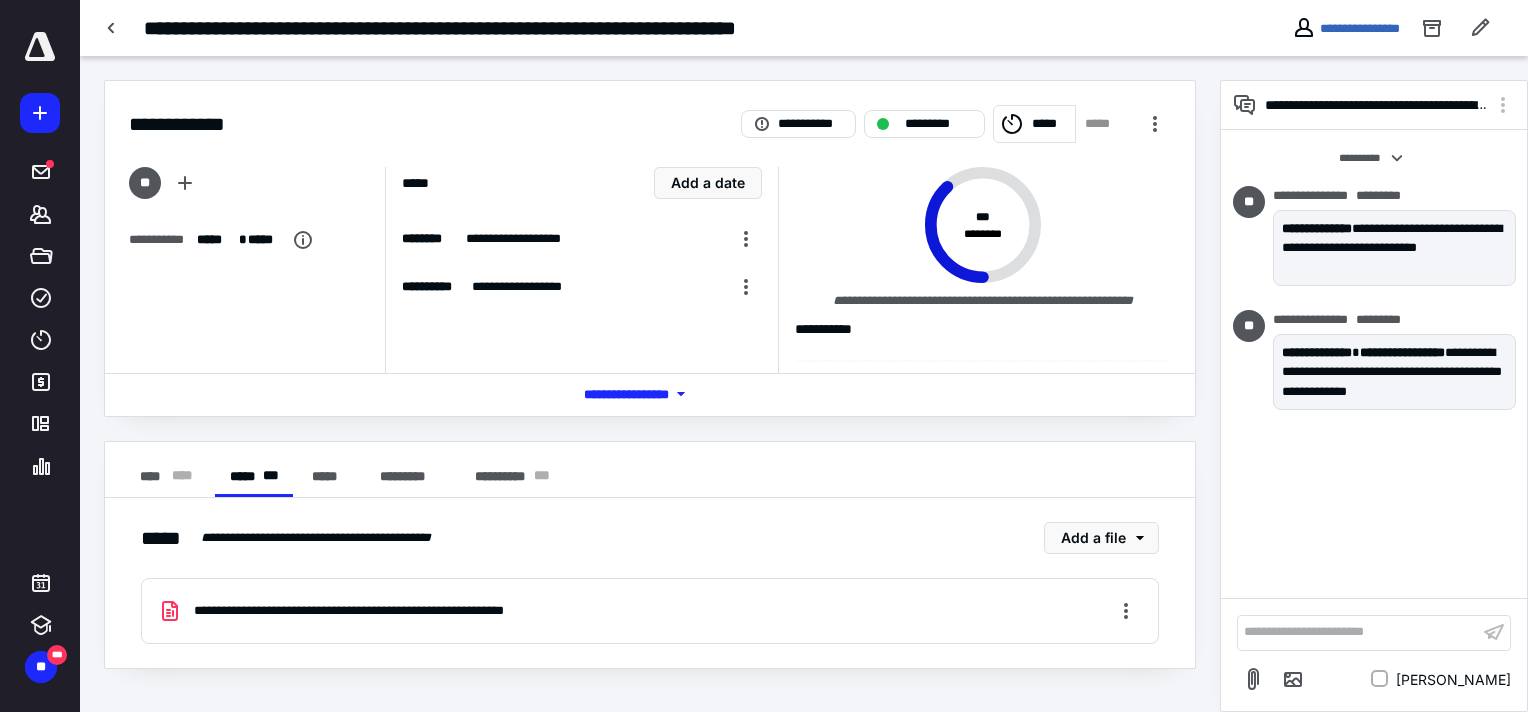 click on "**********" at bounding box center [377, 611] 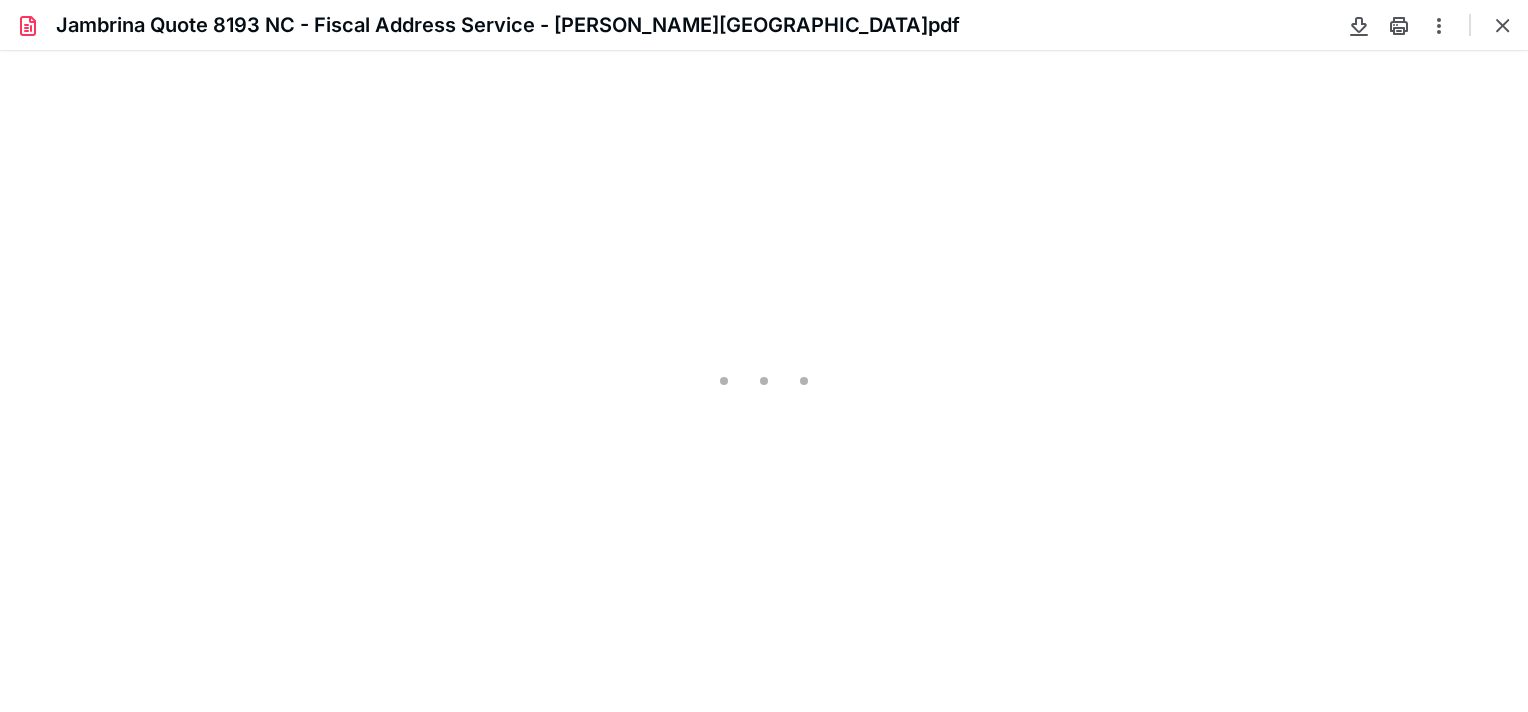scroll, scrollTop: 0, scrollLeft: 0, axis: both 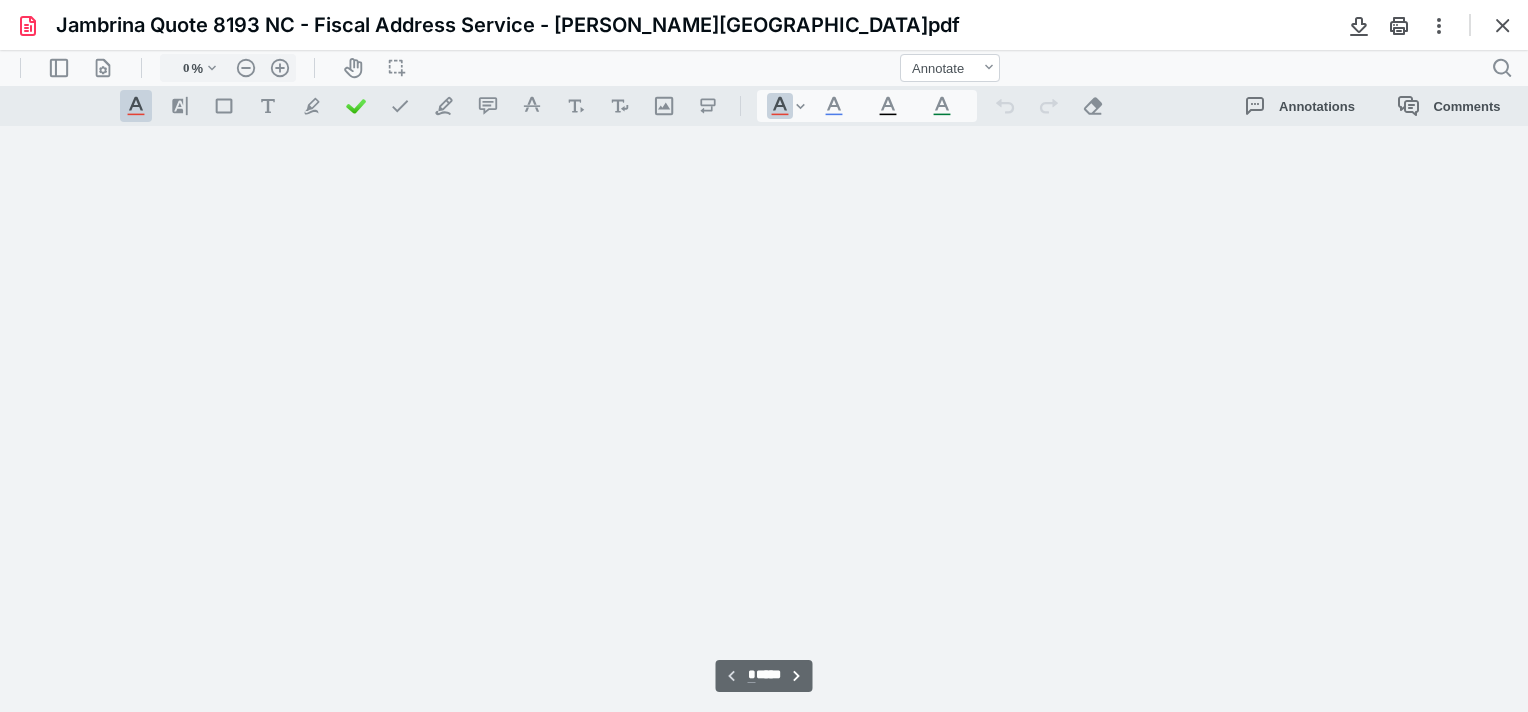 type on "74" 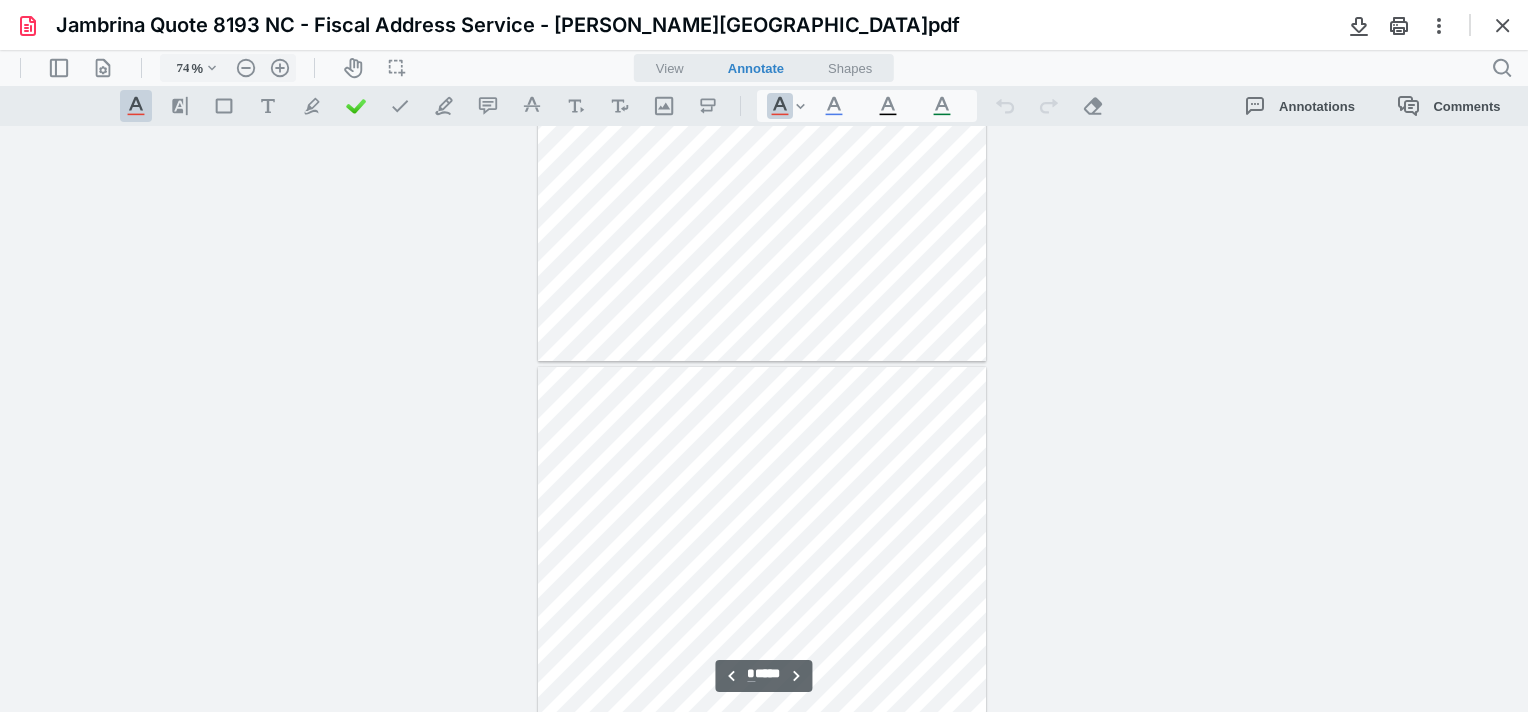 scroll, scrollTop: 979, scrollLeft: 0, axis: vertical 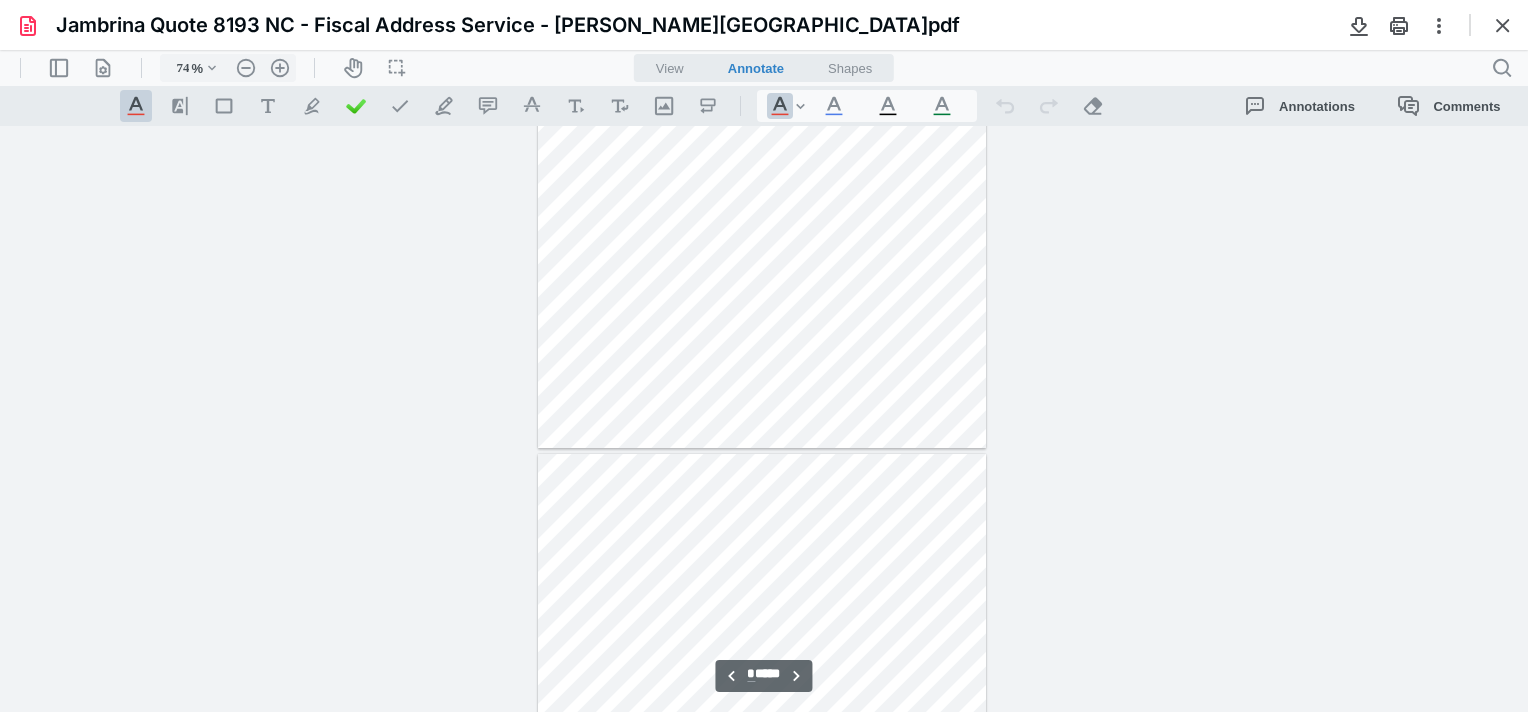 type on "*" 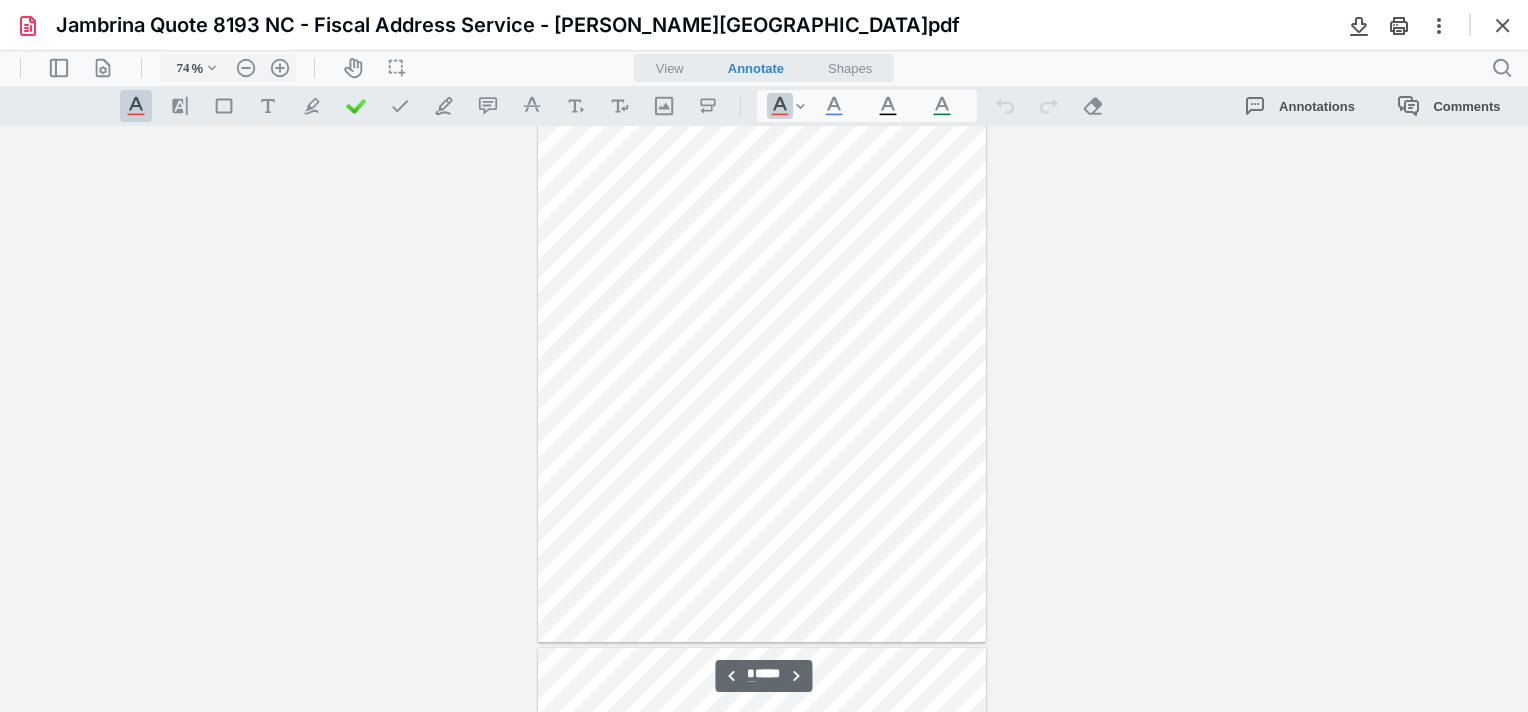 scroll, scrollTop: 679, scrollLeft: 0, axis: vertical 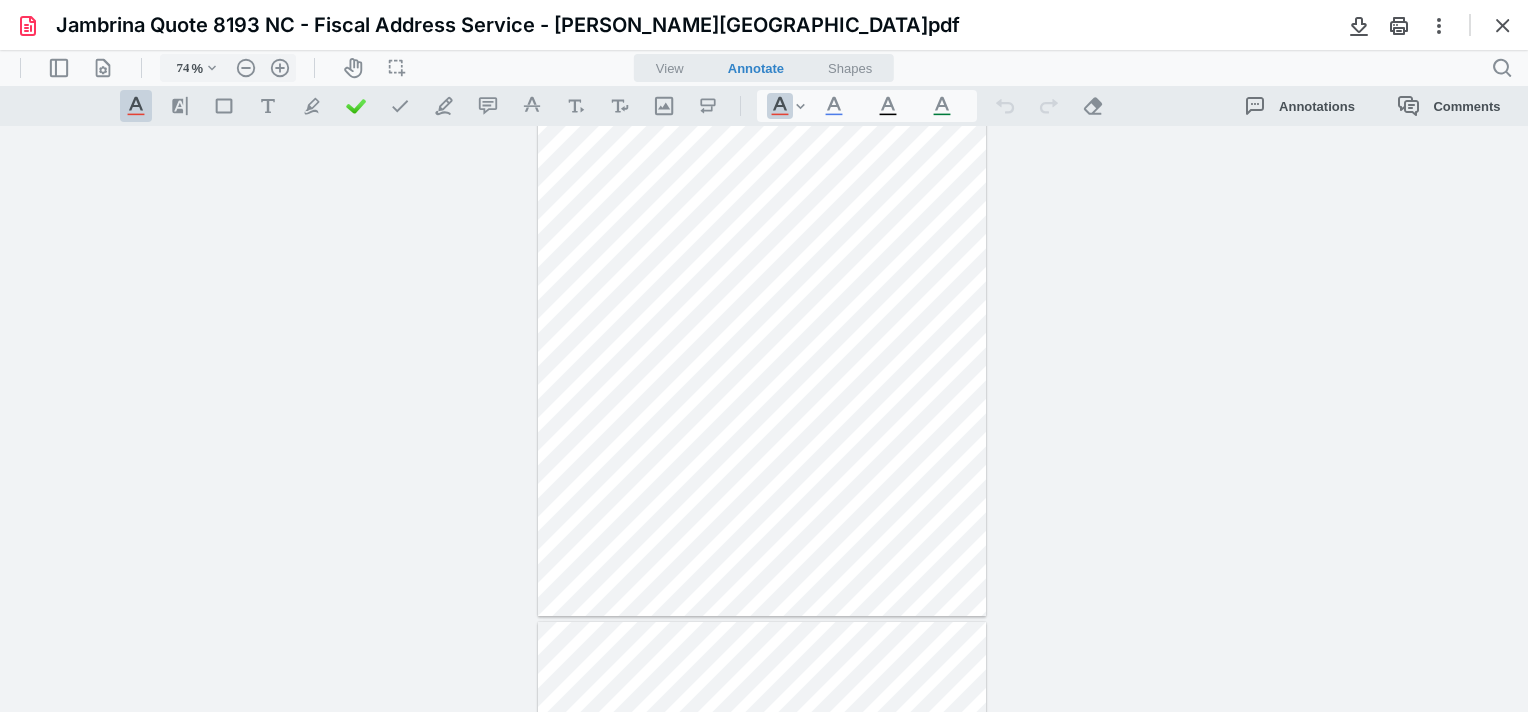 click on "**********" at bounding box center (764, 419) 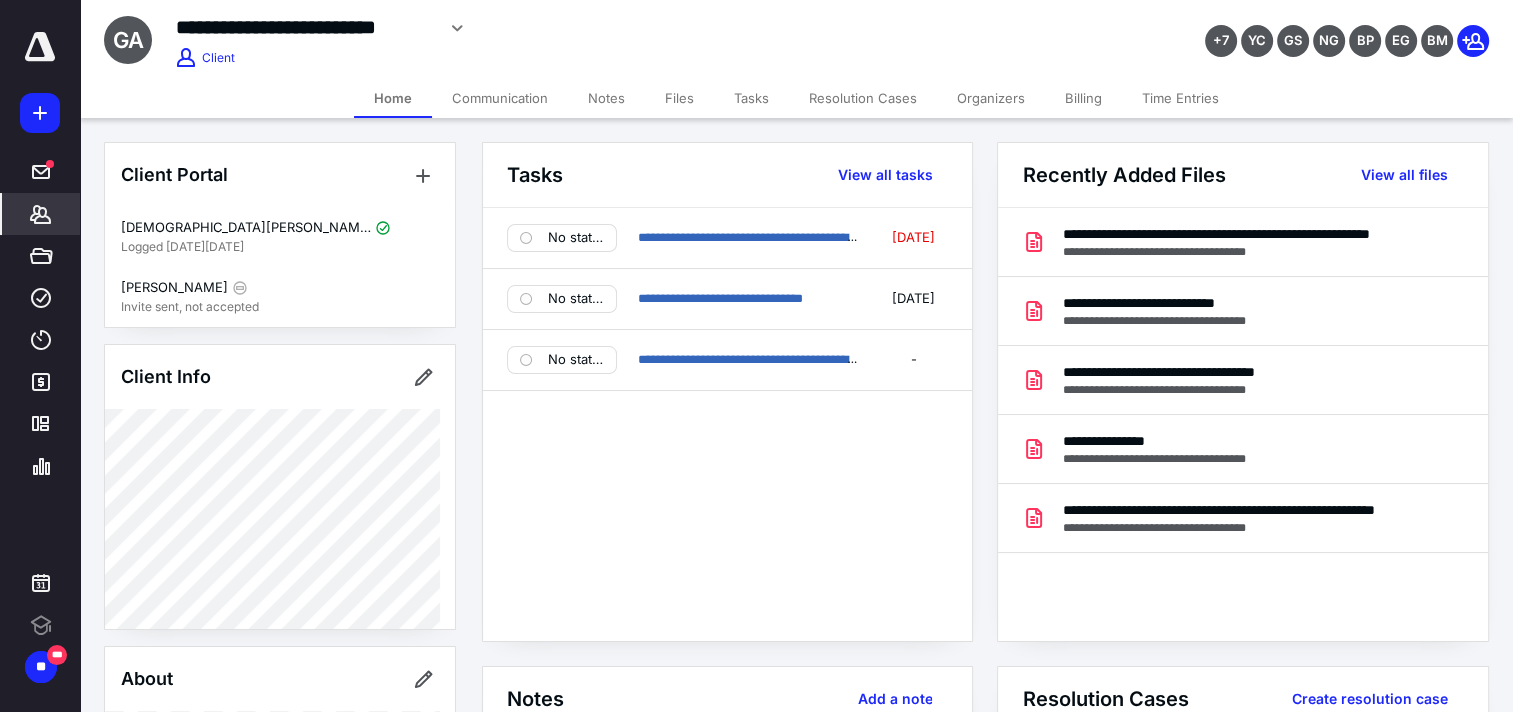 scroll, scrollTop: 0, scrollLeft: 0, axis: both 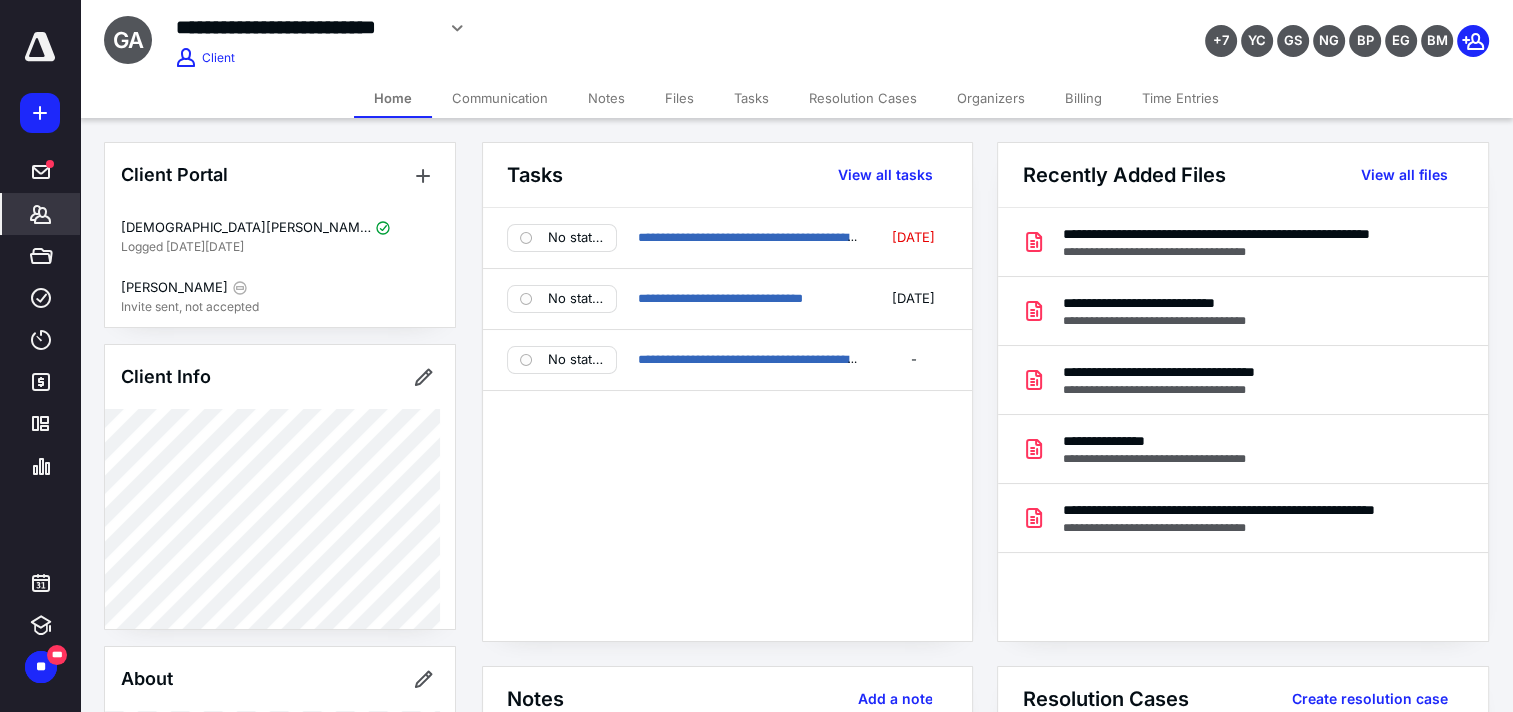 click on "Billing" at bounding box center (1083, 98) 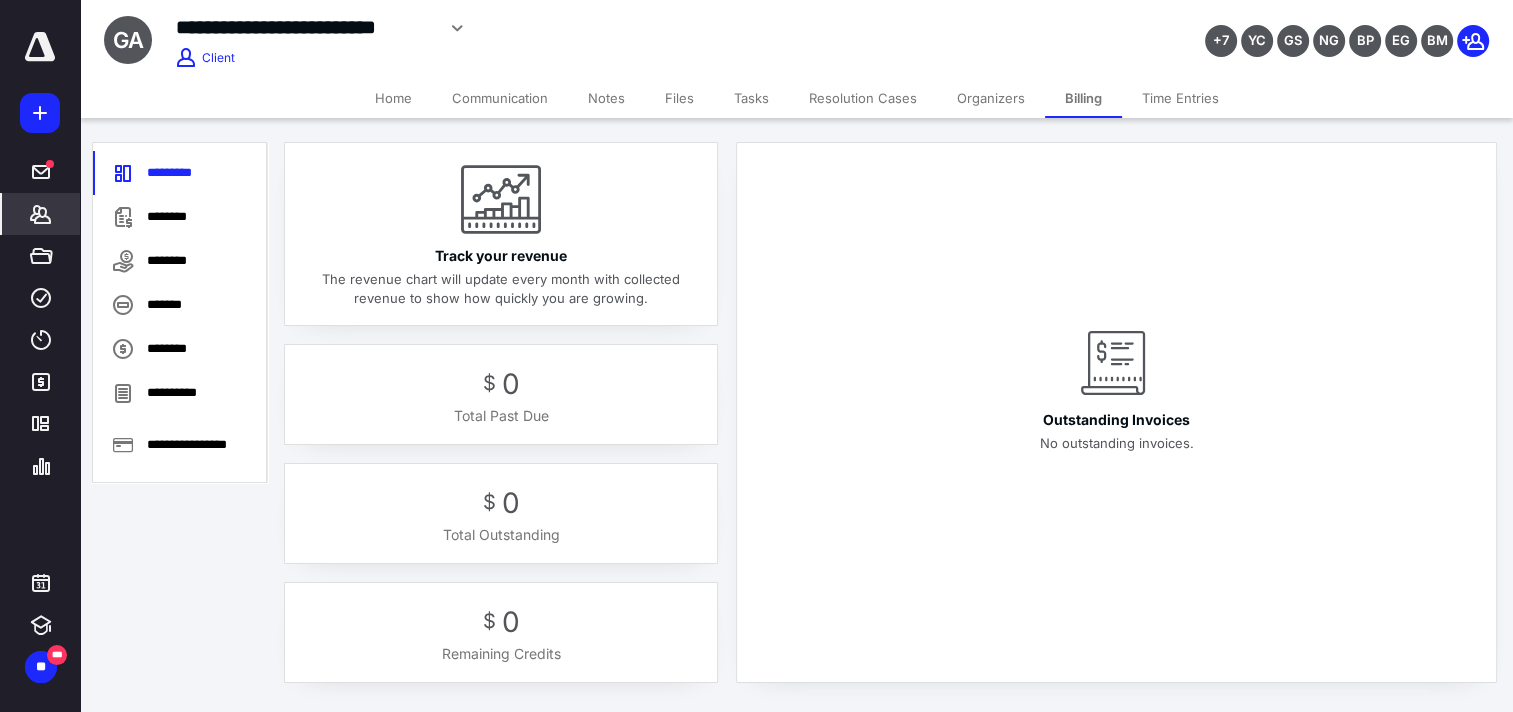 click on "Tasks" at bounding box center [751, 98] 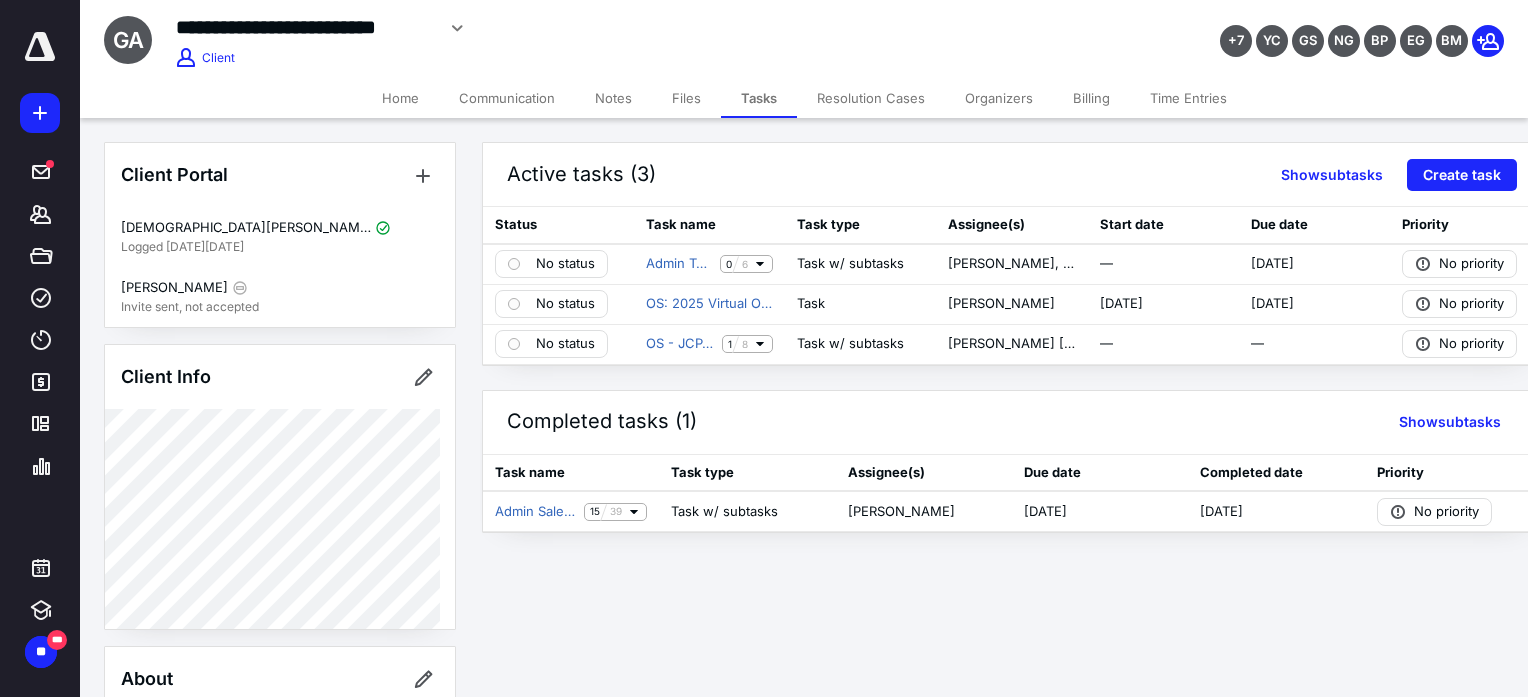 click on "Home Communication Notes Files Tasks Resolution Cases Organizers Billing Time Entries" at bounding box center (804, 98) 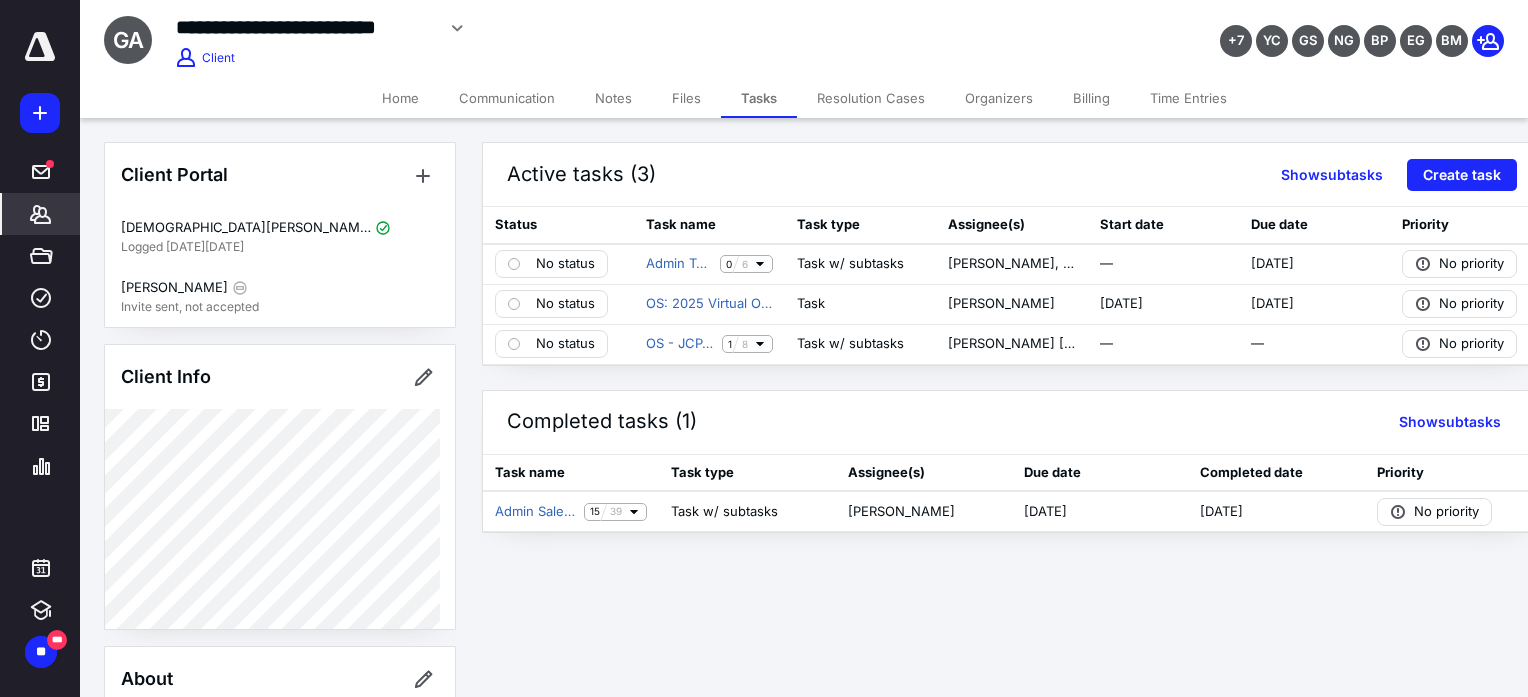 click on "*******" at bounding box center [41, 214] 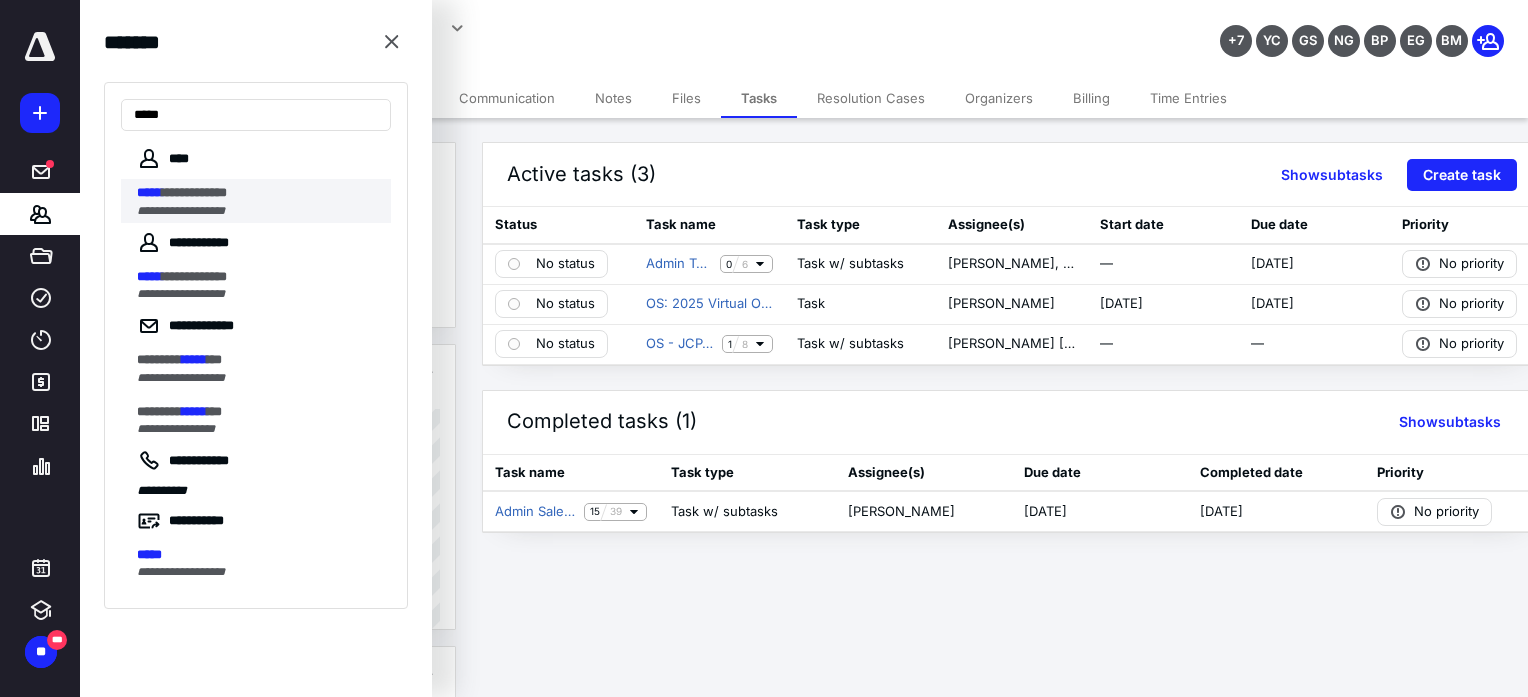 type on "*****" 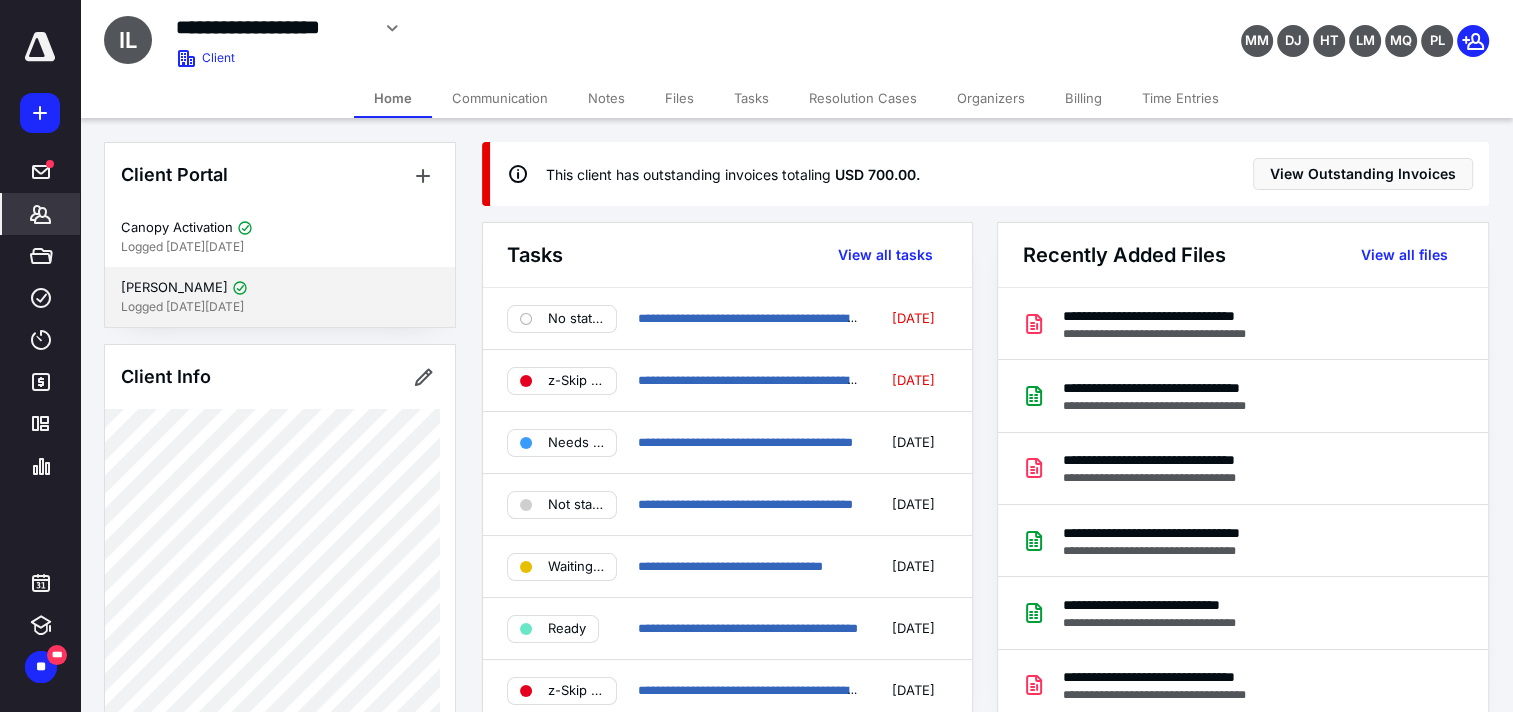 click on "Logged in 3 months ago" at bounding box center (280, 307) 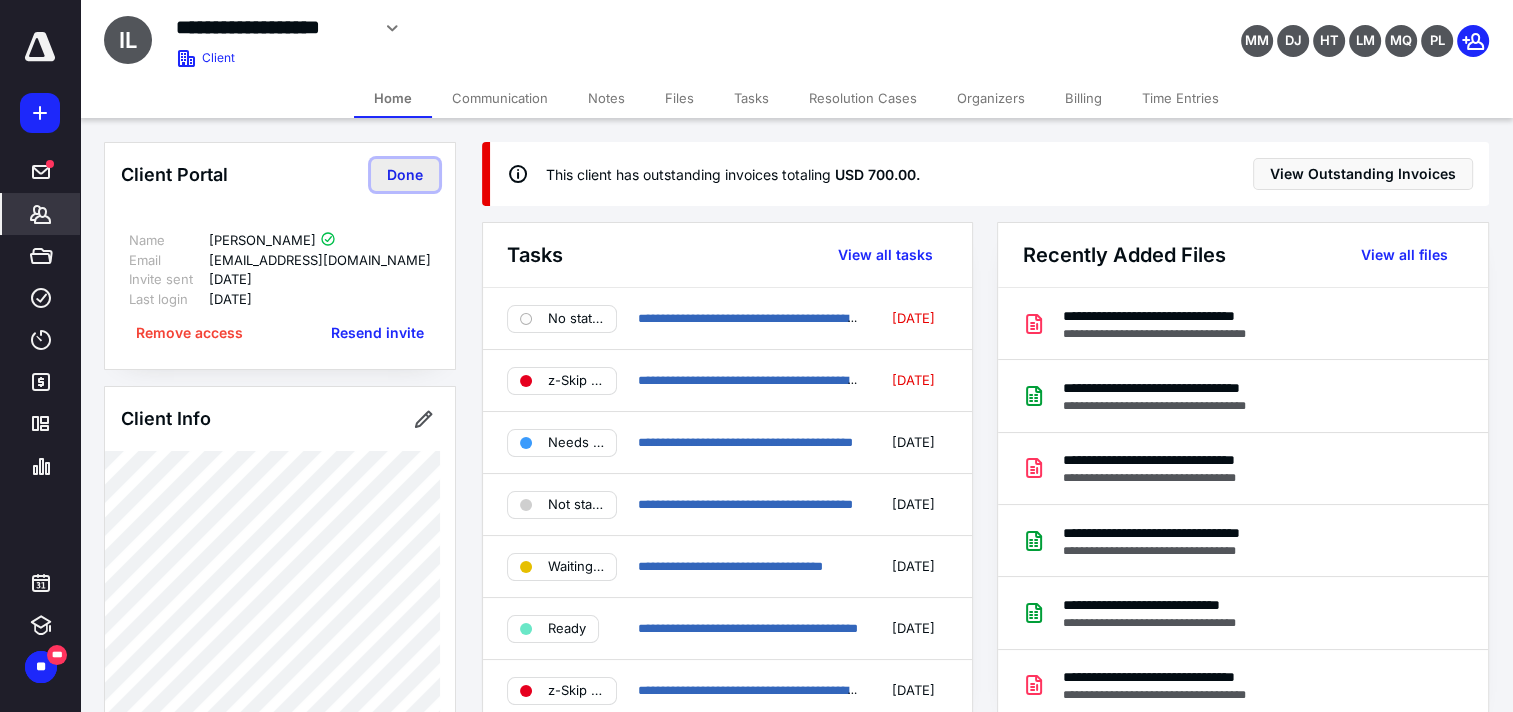 click on "Done" at bounding box center (405, 175) 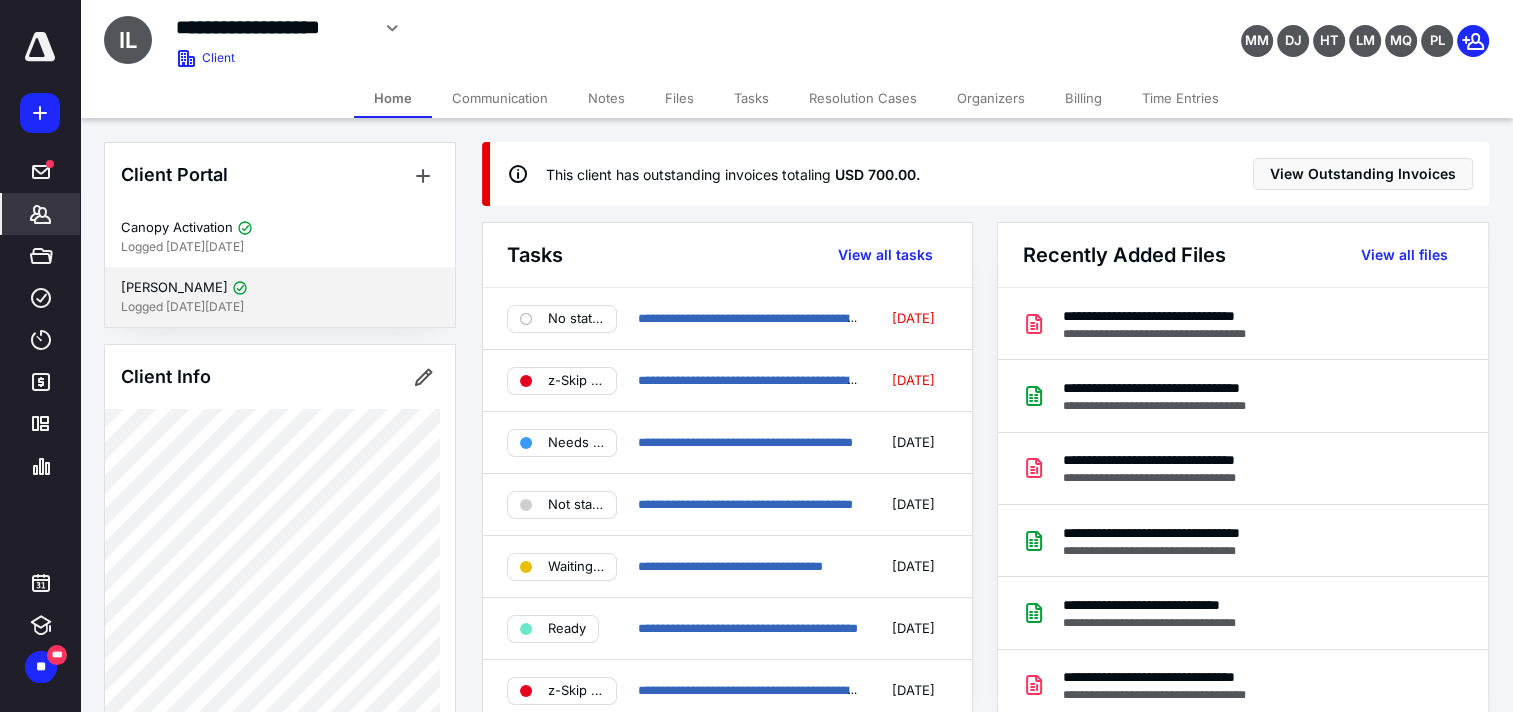 click on "Fernando Trevino" at bounding box center (280, 288) 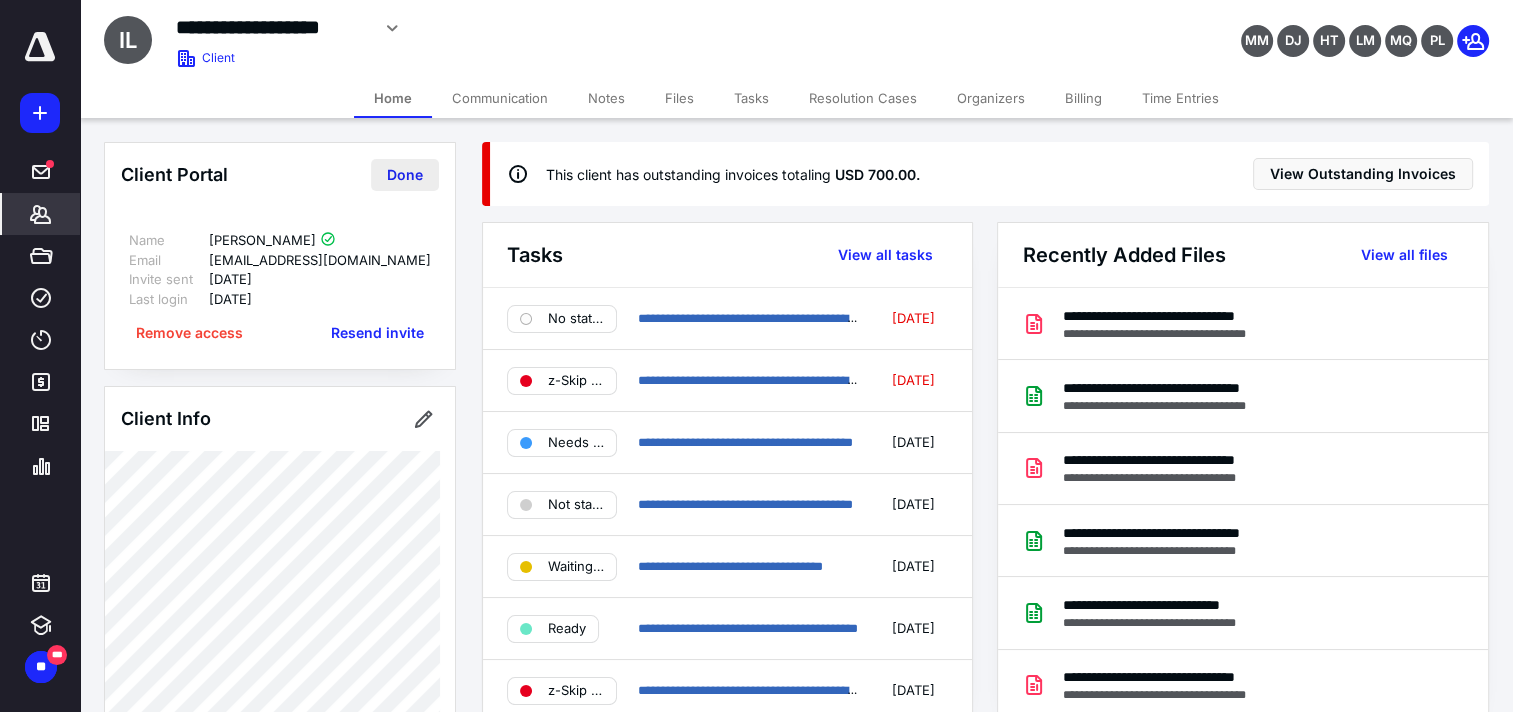 click on "Done" at bounding box center [405, 175] 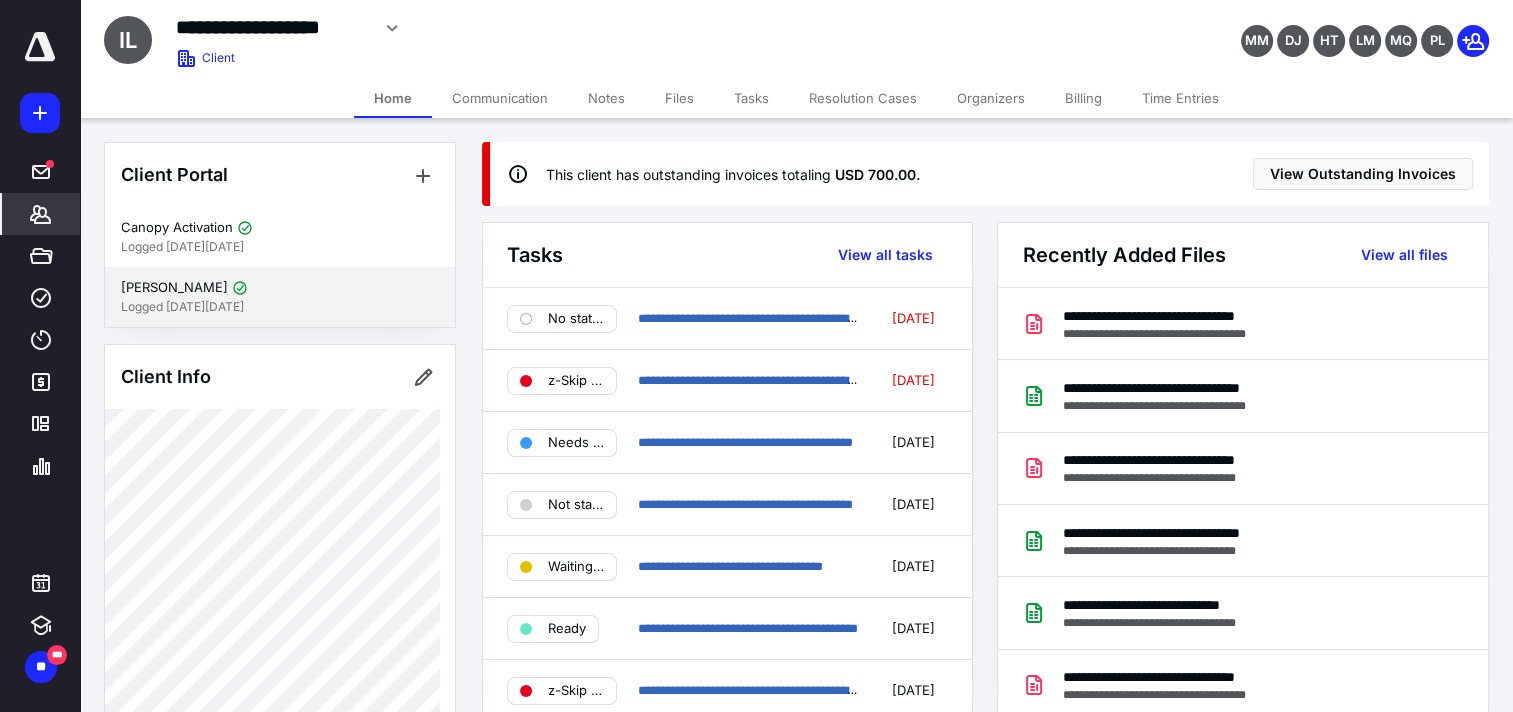 click on "Fernando Trevino" at bounding box center [280, 288] 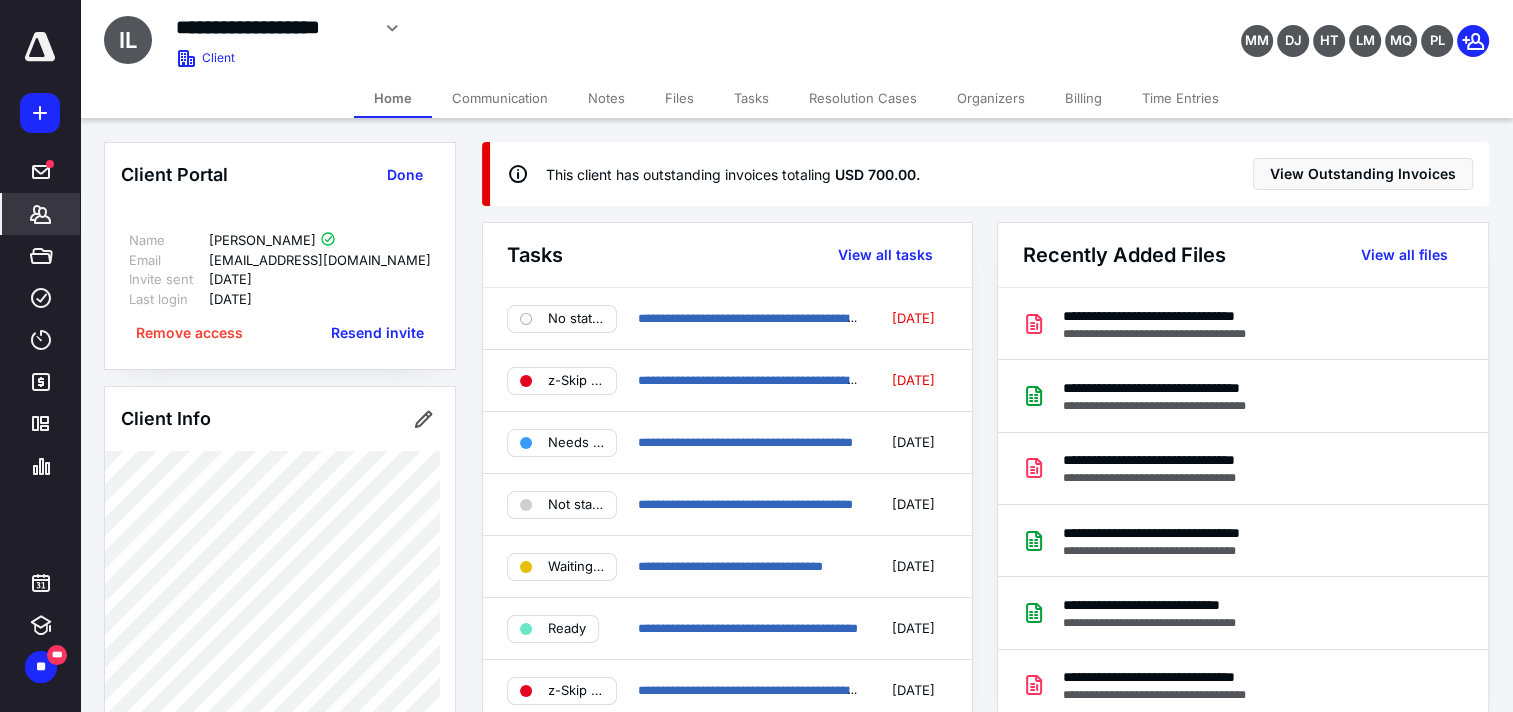 click on "Home Communication Notes Files Tasks Resolution Cases Organizers Billing Time Entries" at bounding box center [796, 98] 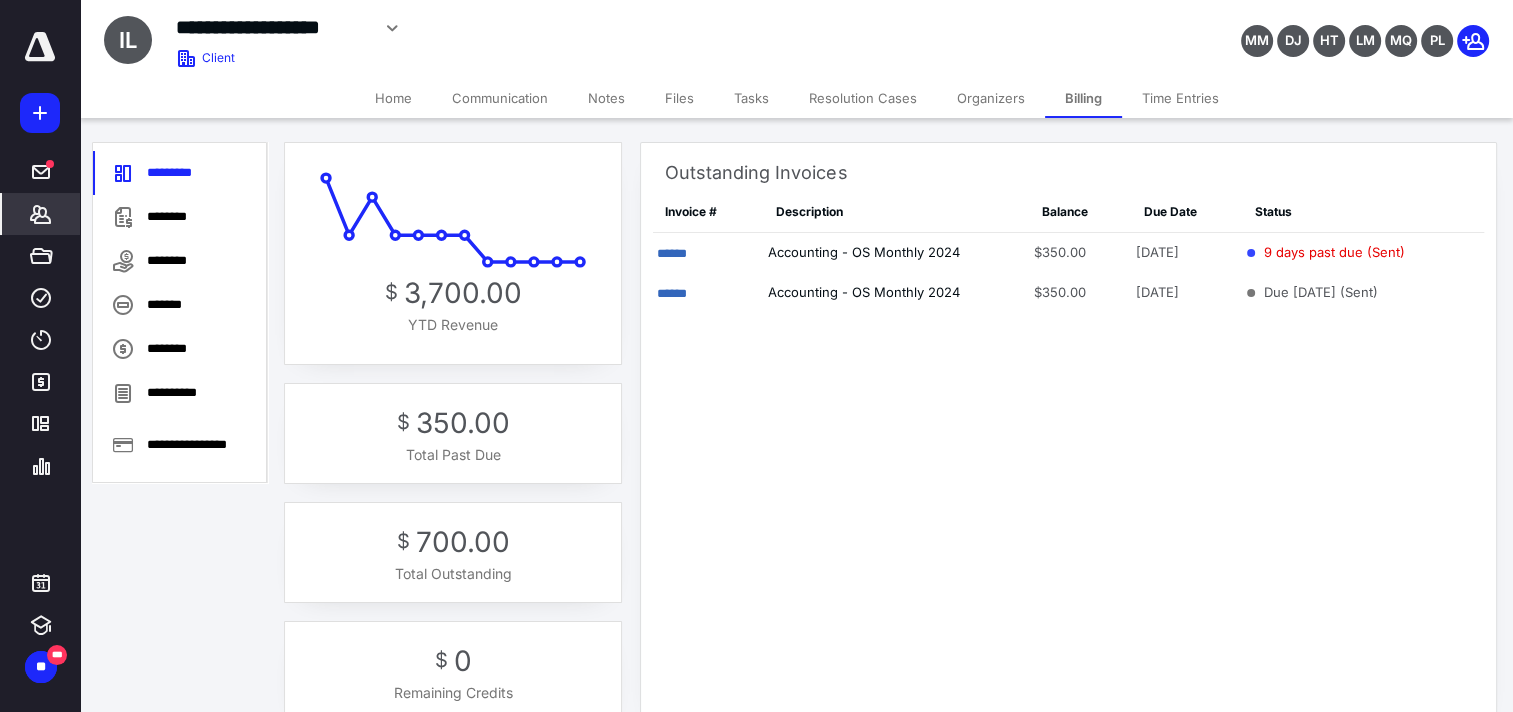 click on "Home" at bounding box center (393, 98) 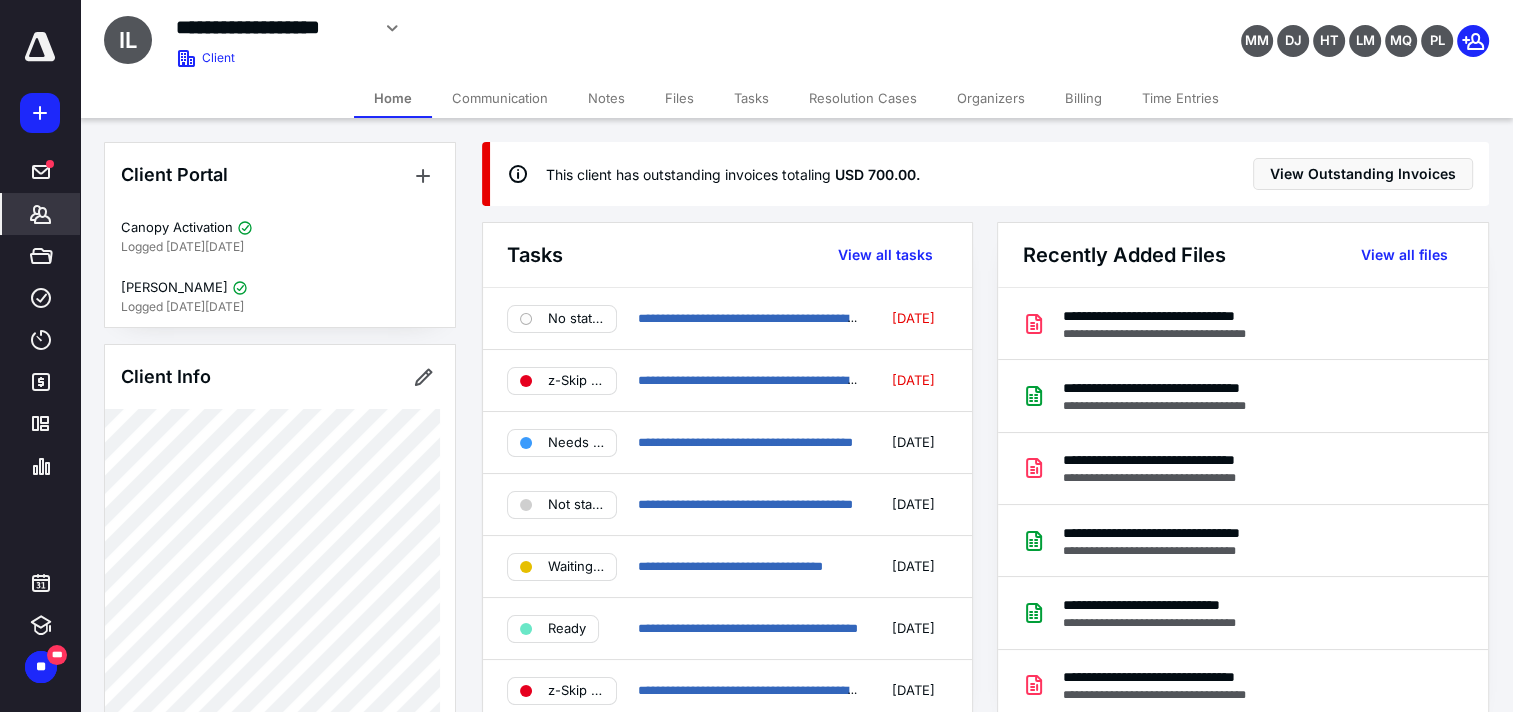scroll, scrollTop: 0, scrollLeft: 0, axis: both 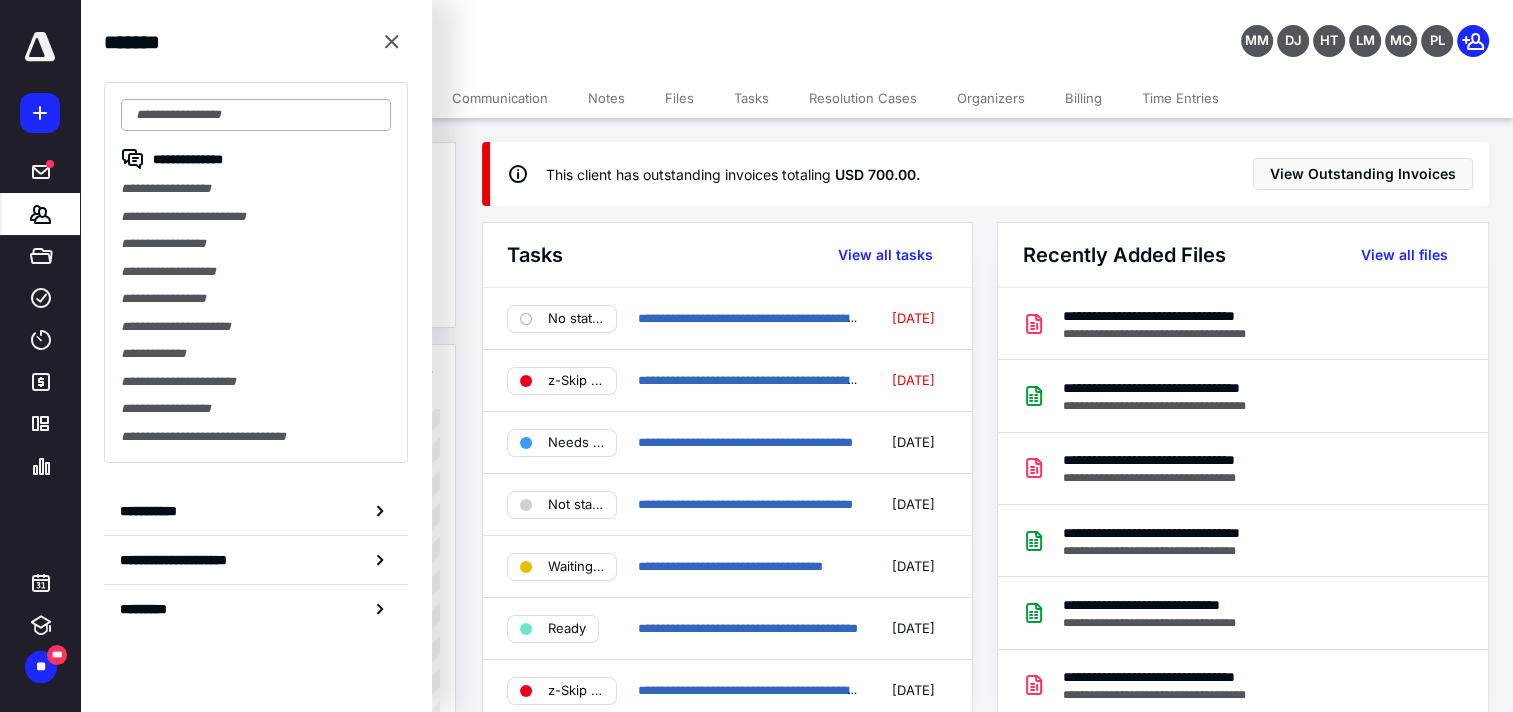 click at bounding box center (256, 115) 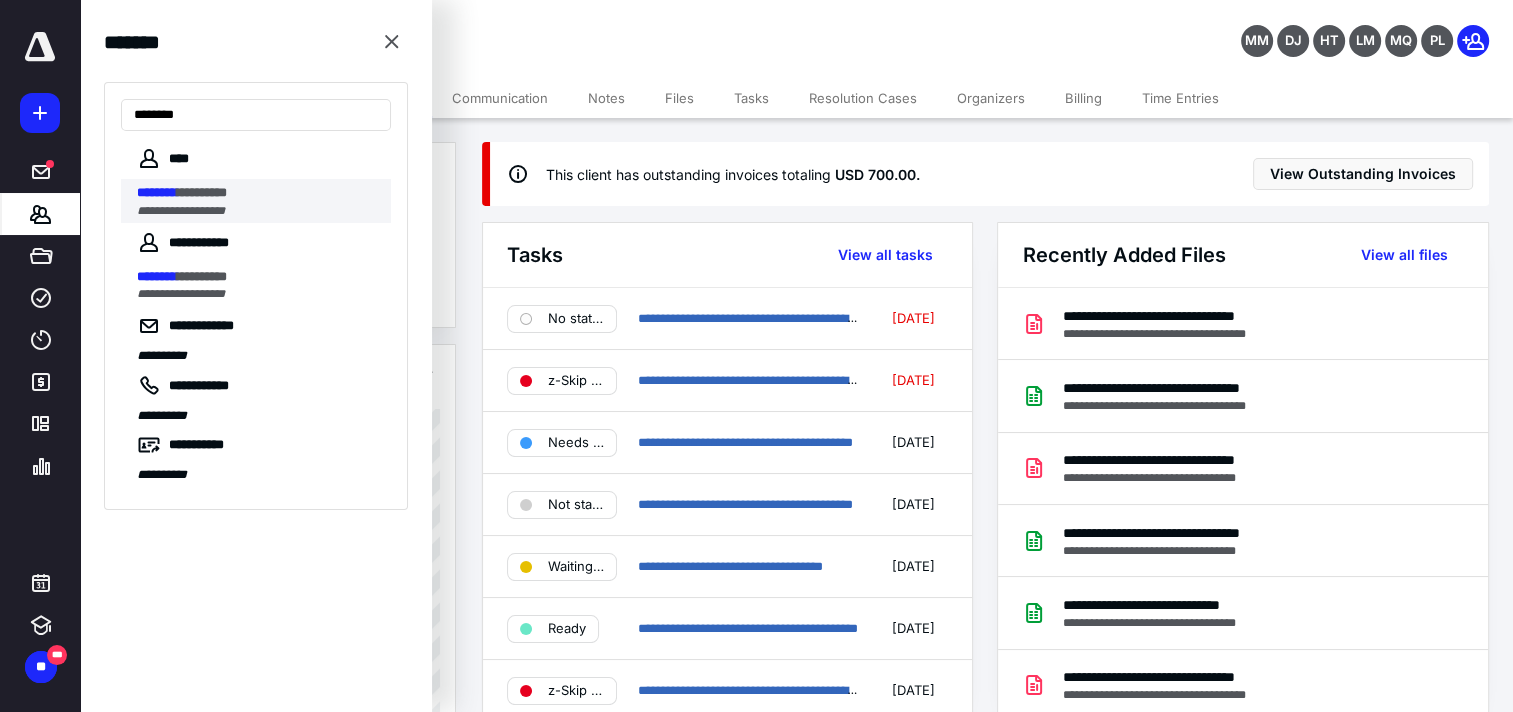 type on "********" 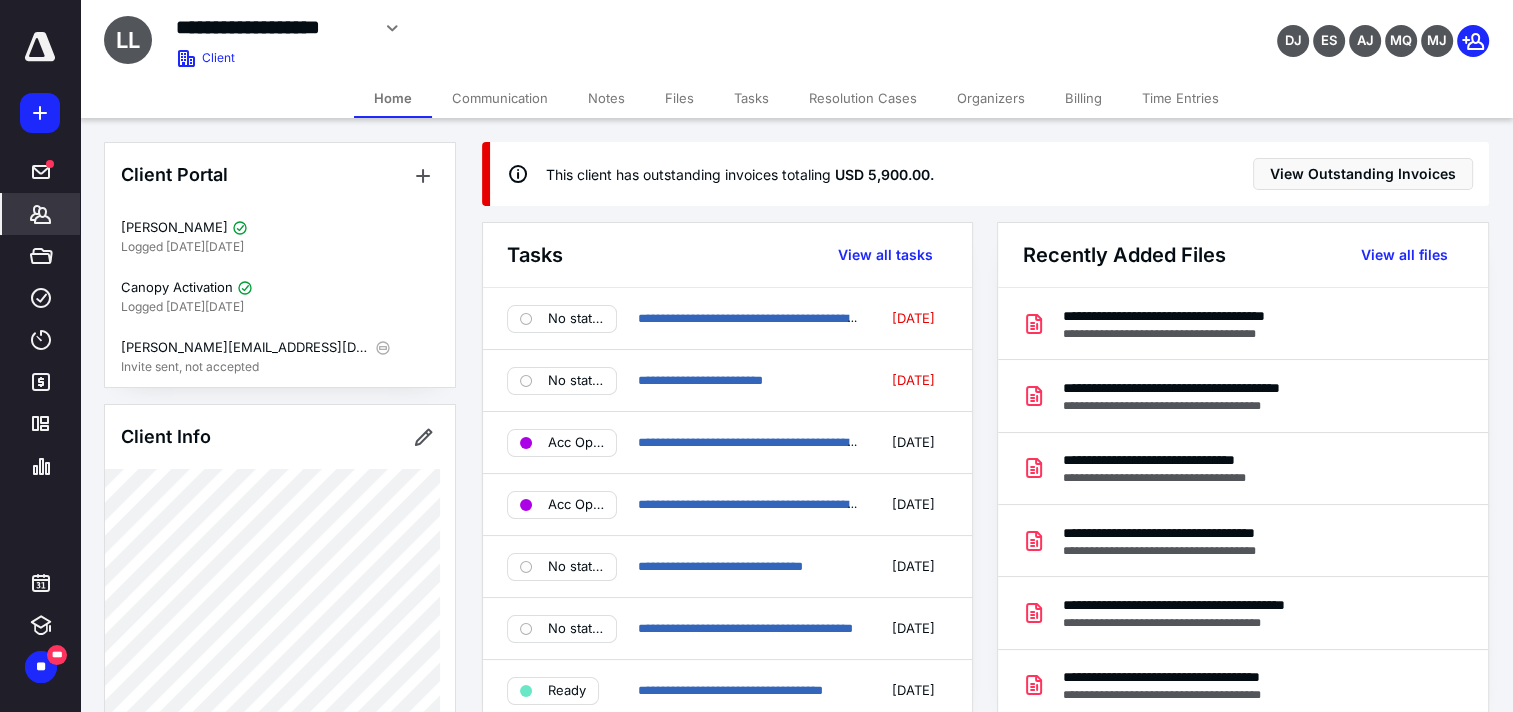click on "Billing" at bounding box center (1083, 98) 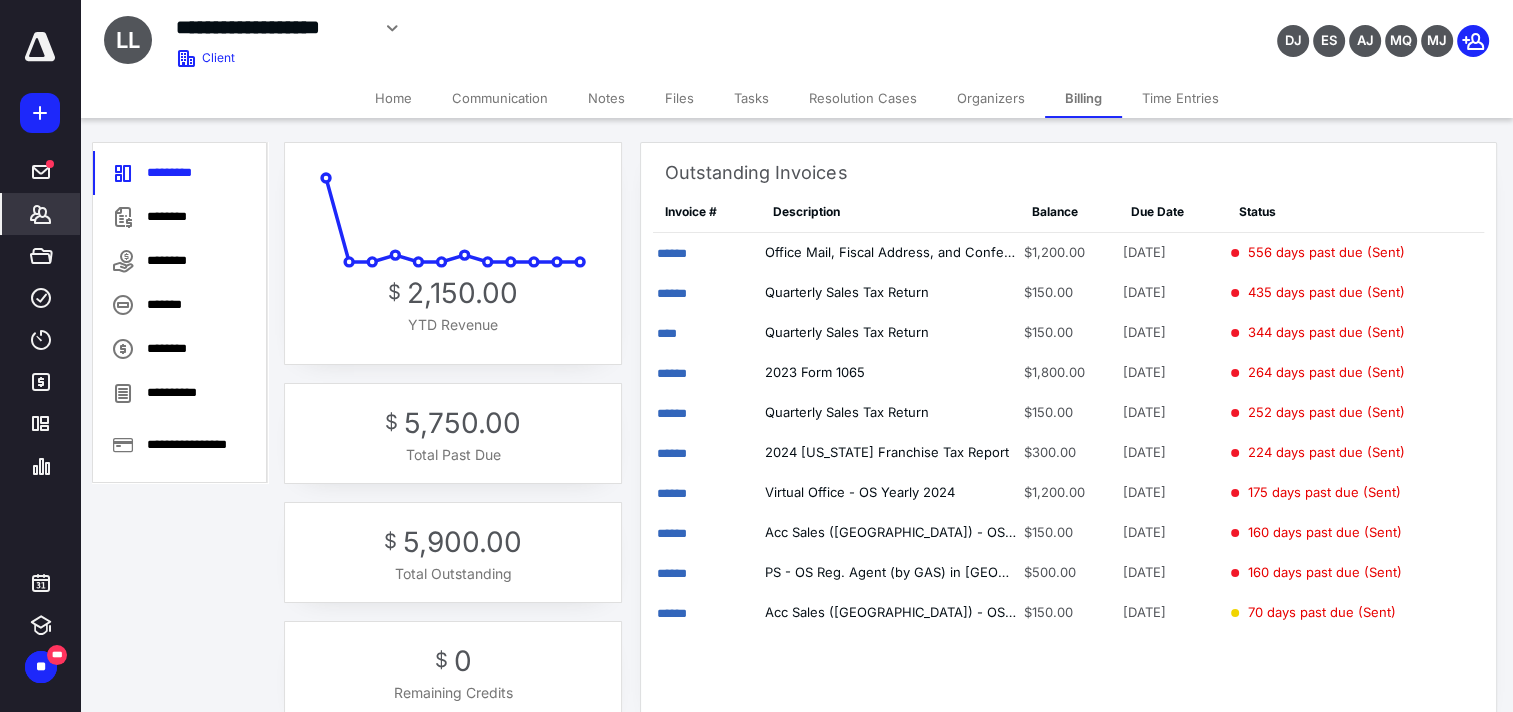 click on "Home" at bounding box center (393, 98) 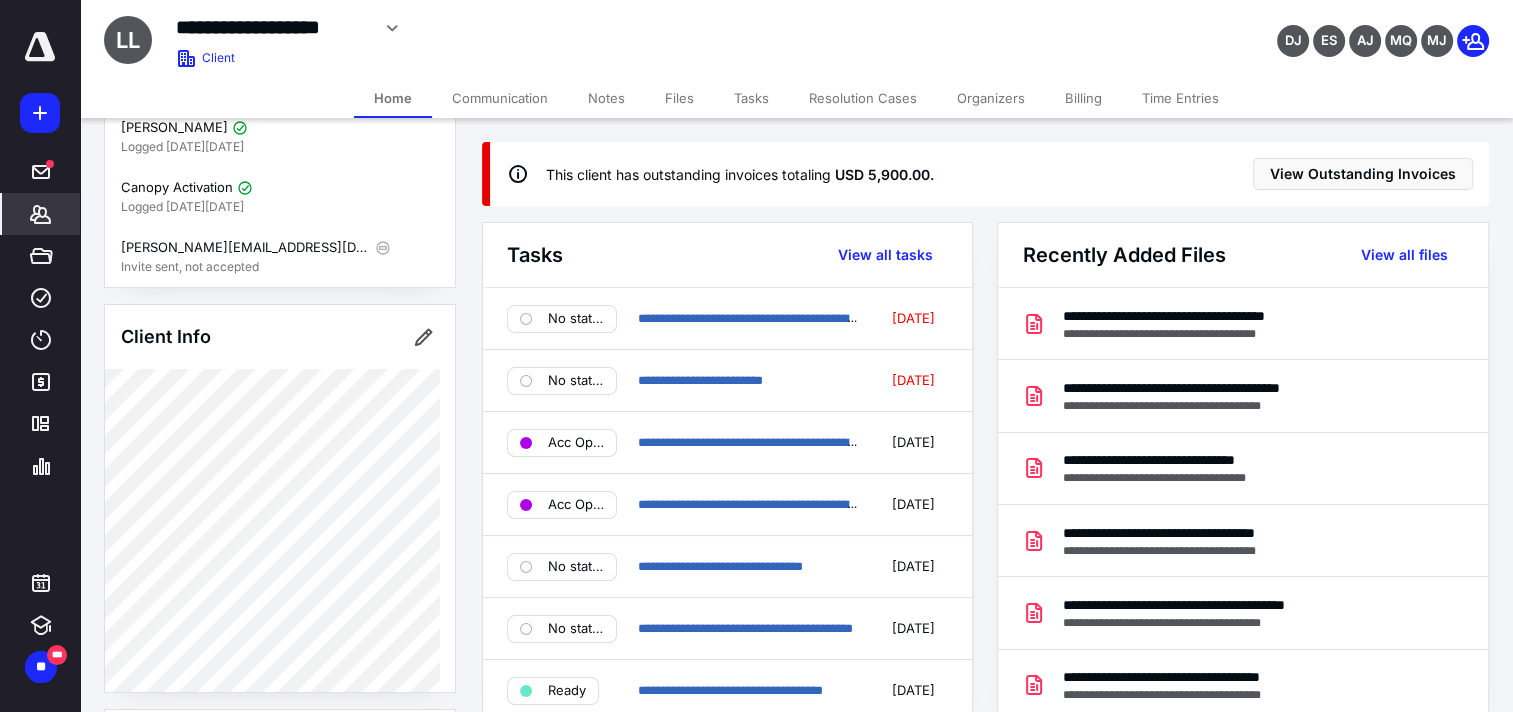 scroll, scrollTop: 0, scrollLeft: 0, axis: both 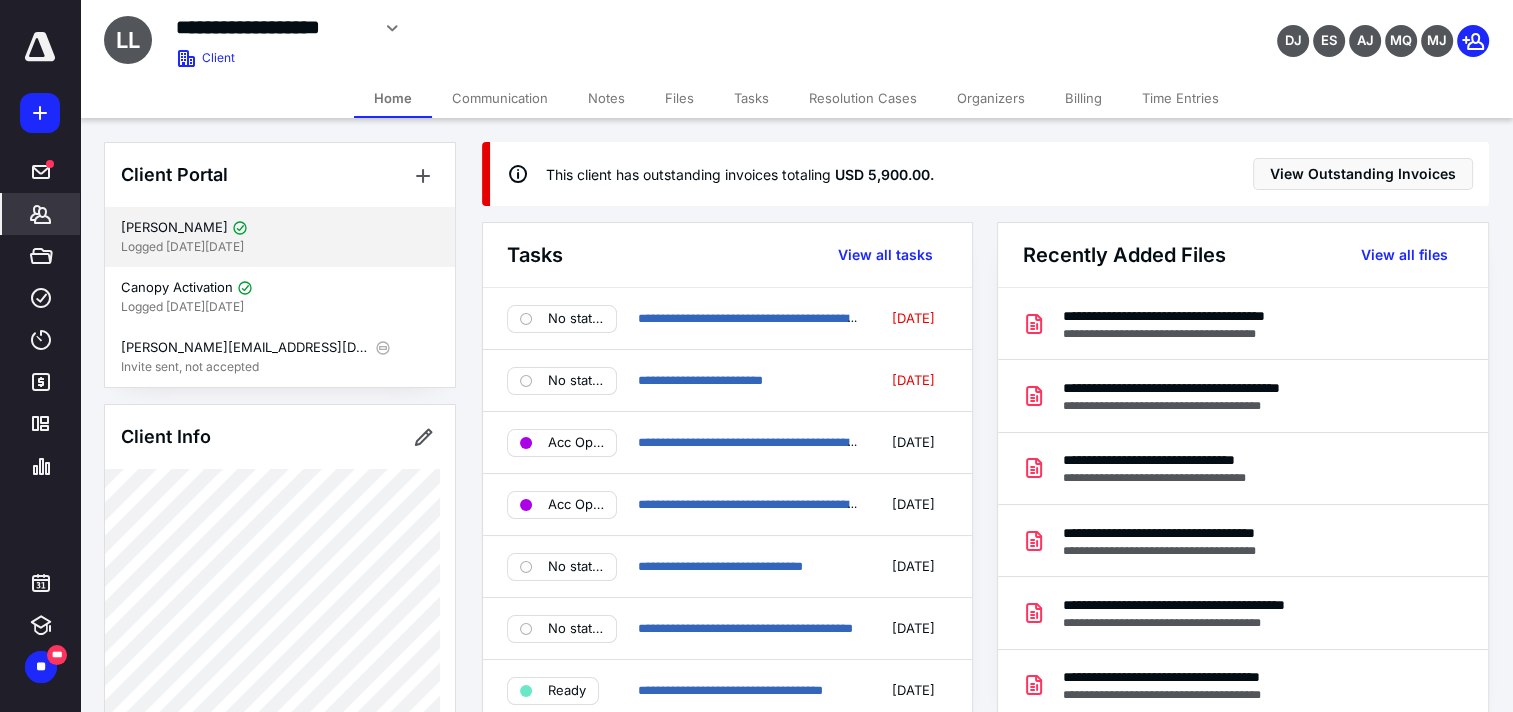 click on "Logged [DATE][DATE]" at bounding box center (280, 247) 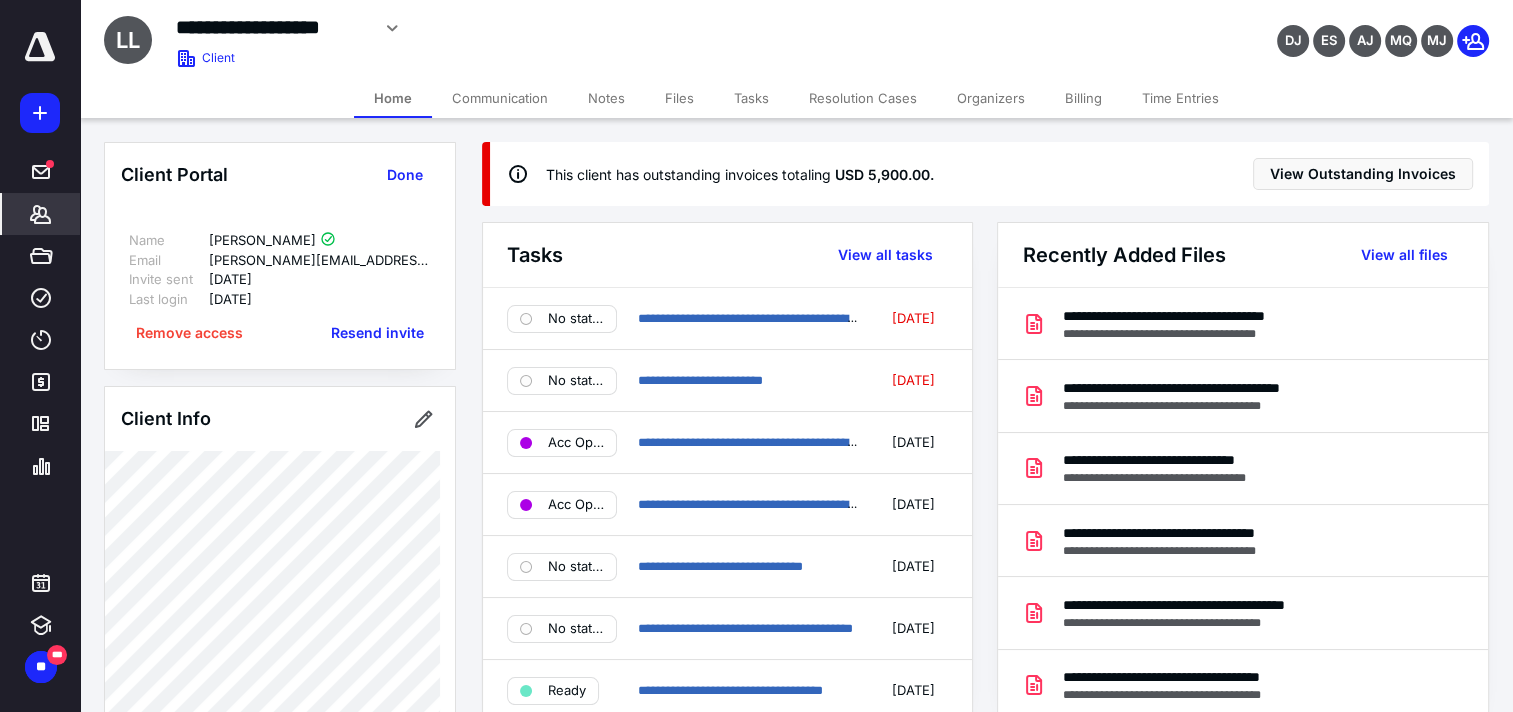 click on "Client Portal Done" at bounding box center [280, 175] 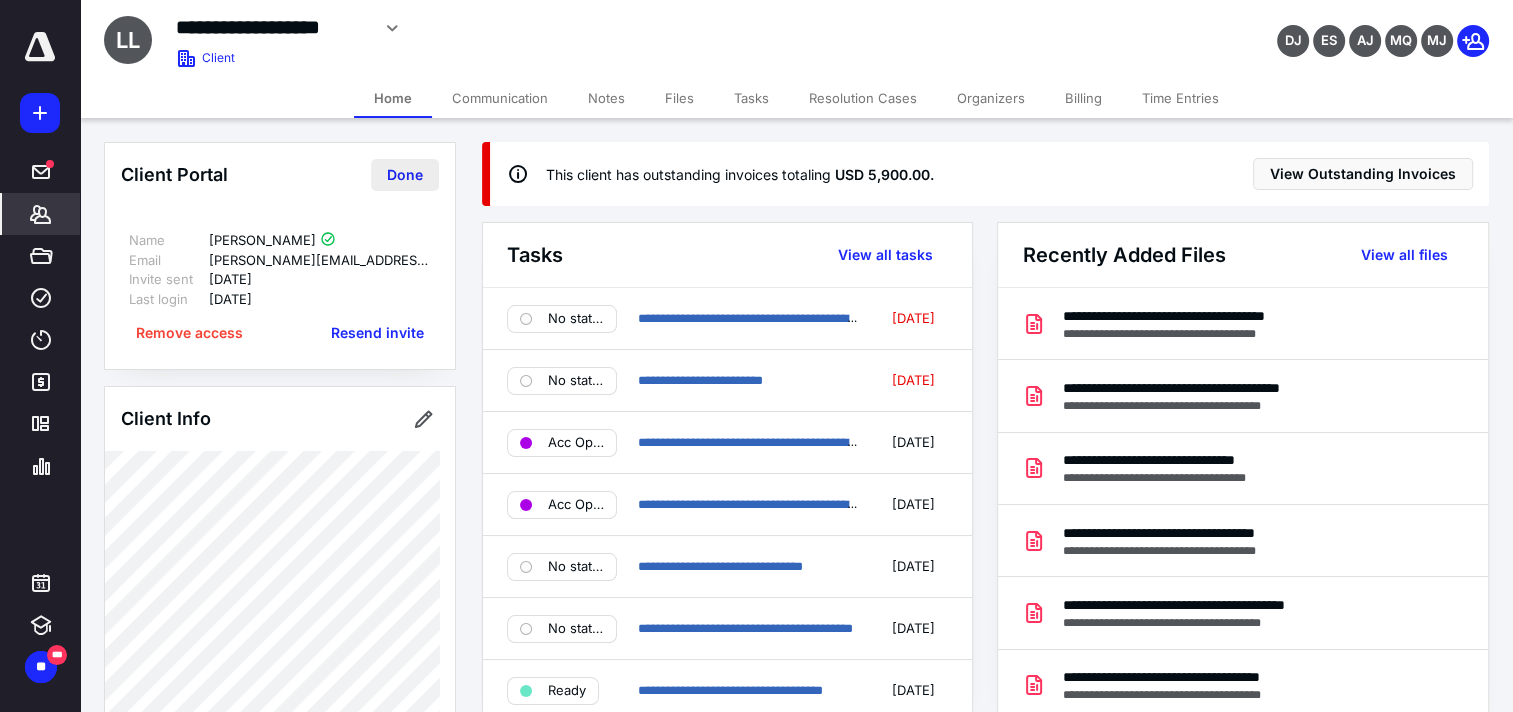 click on "Done" at bounding box center (405, 175) 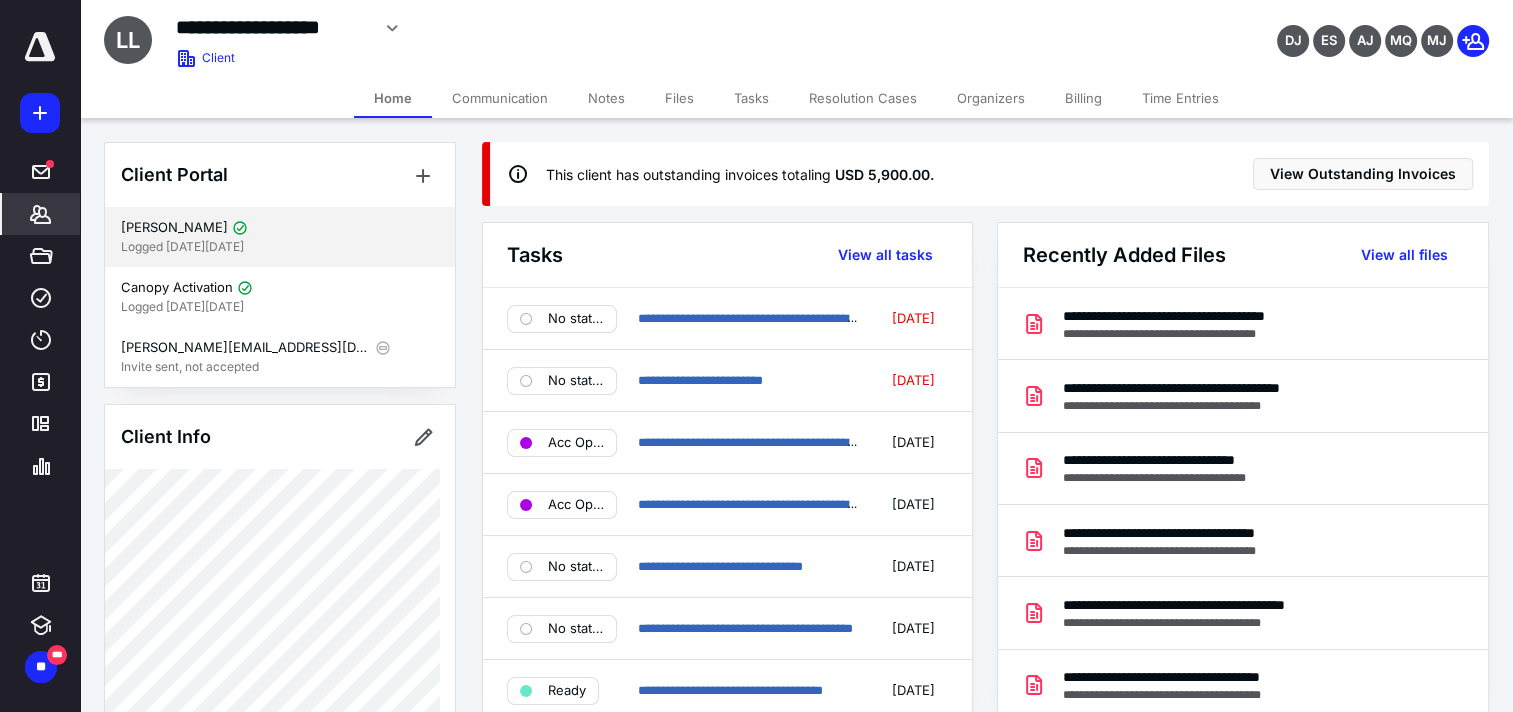 click on "Logged [DATE][DATE]" at bounding box center [280, 247] 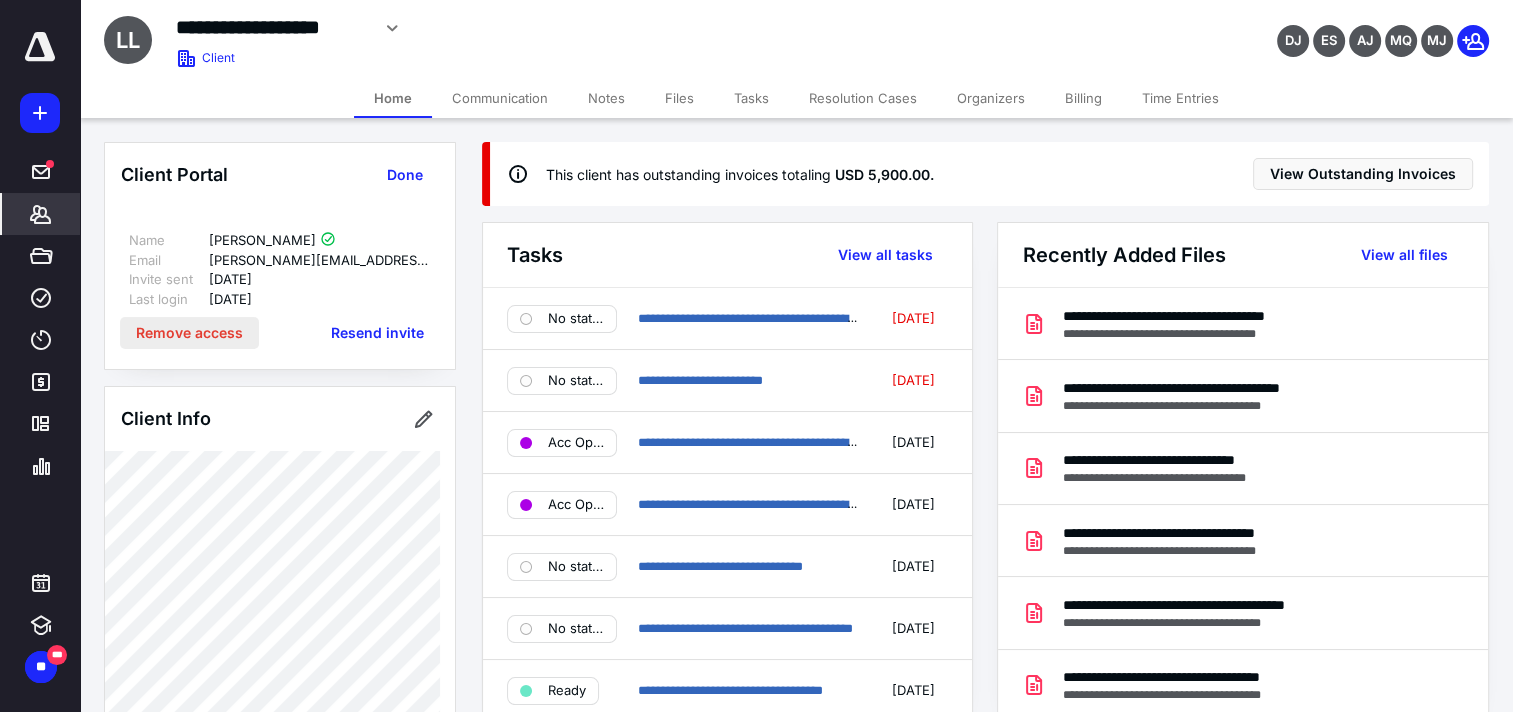 click on "Remove access" at bounding box center (189, 333) 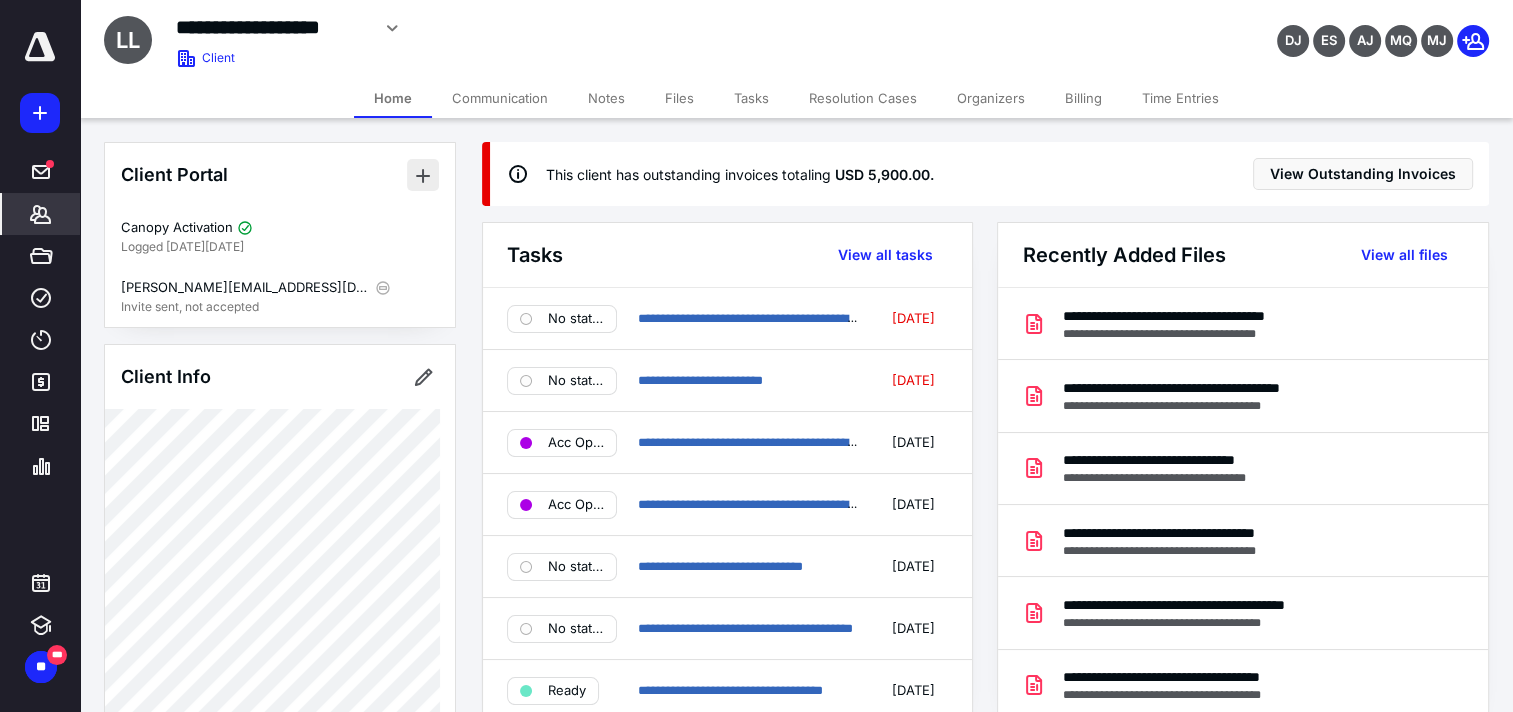 click at bounding box center (423, 175) 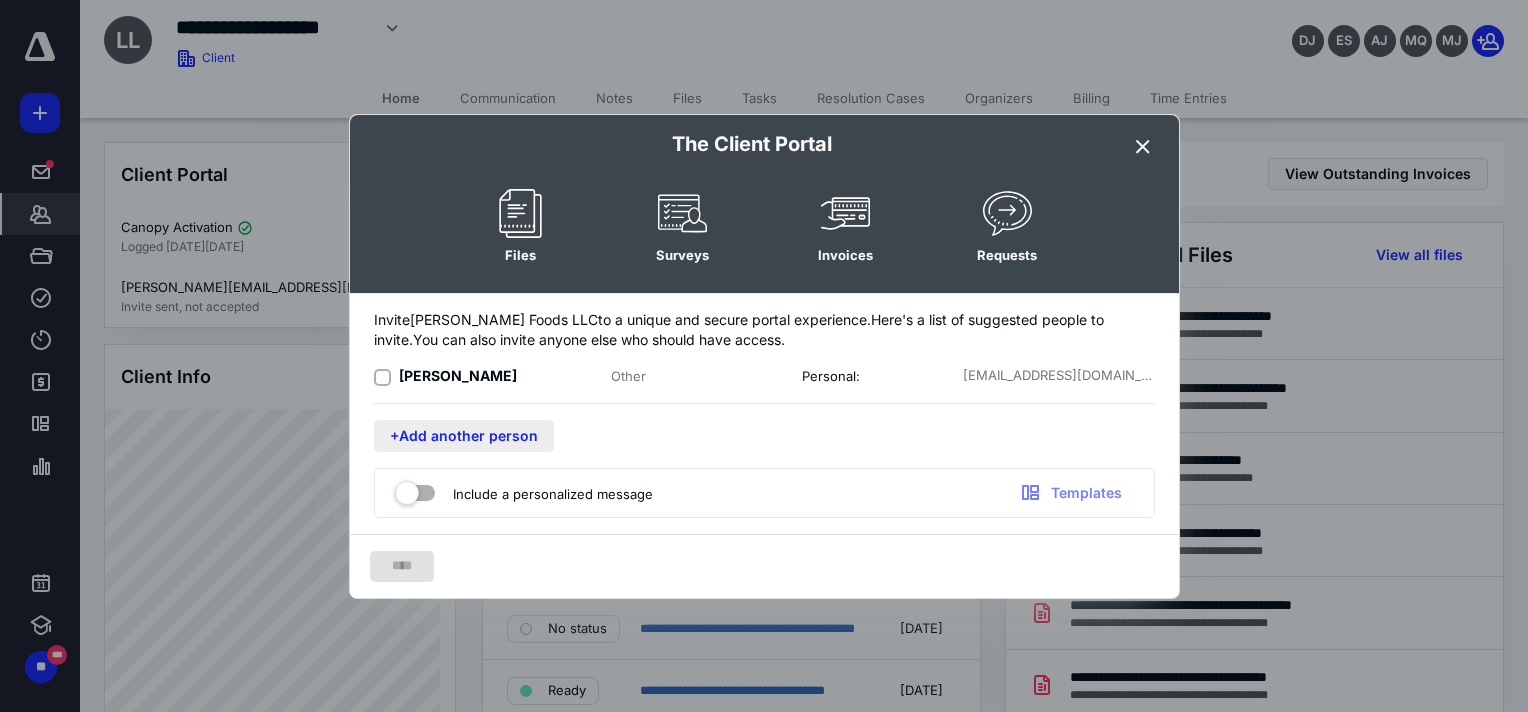 click on "+Add another person" at bounding box center [464, 436] 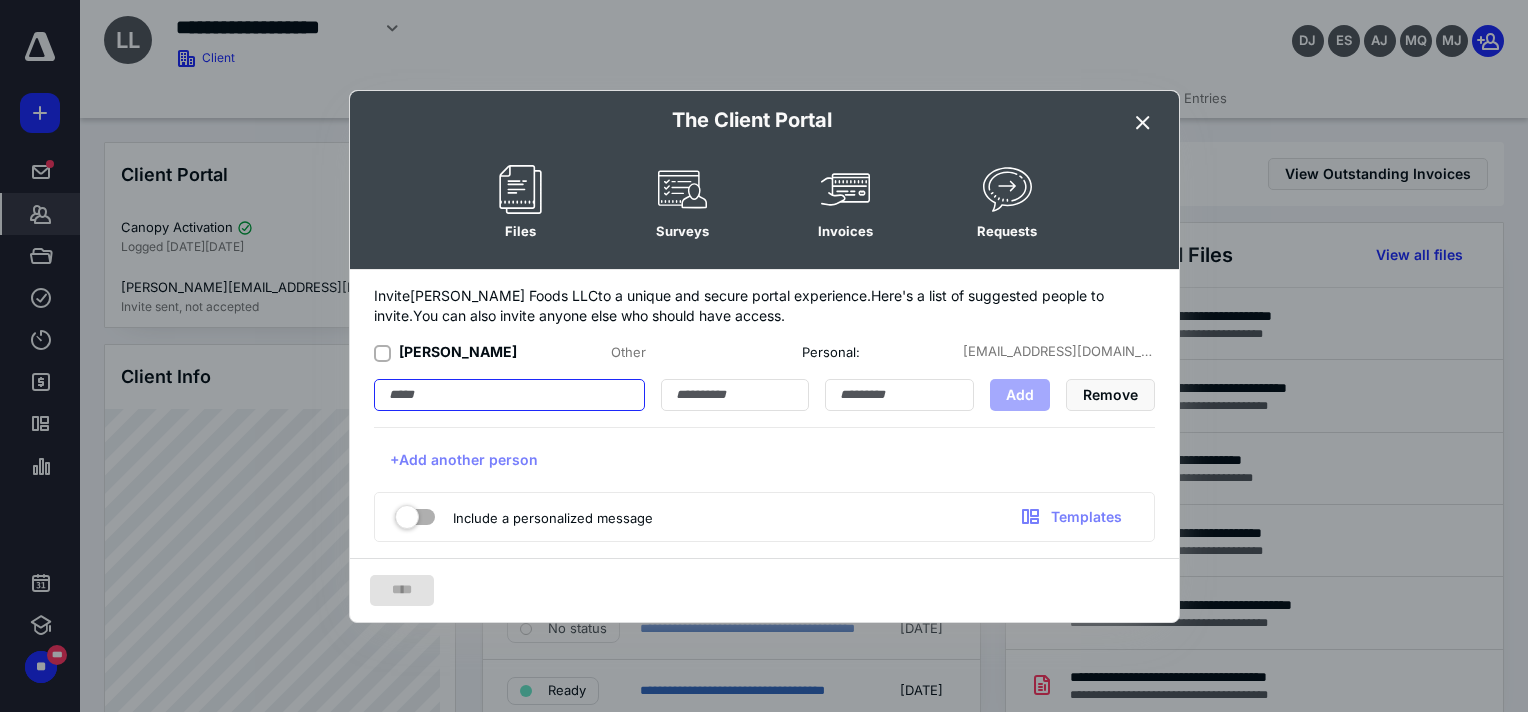 click at bounding box center [509, 395] 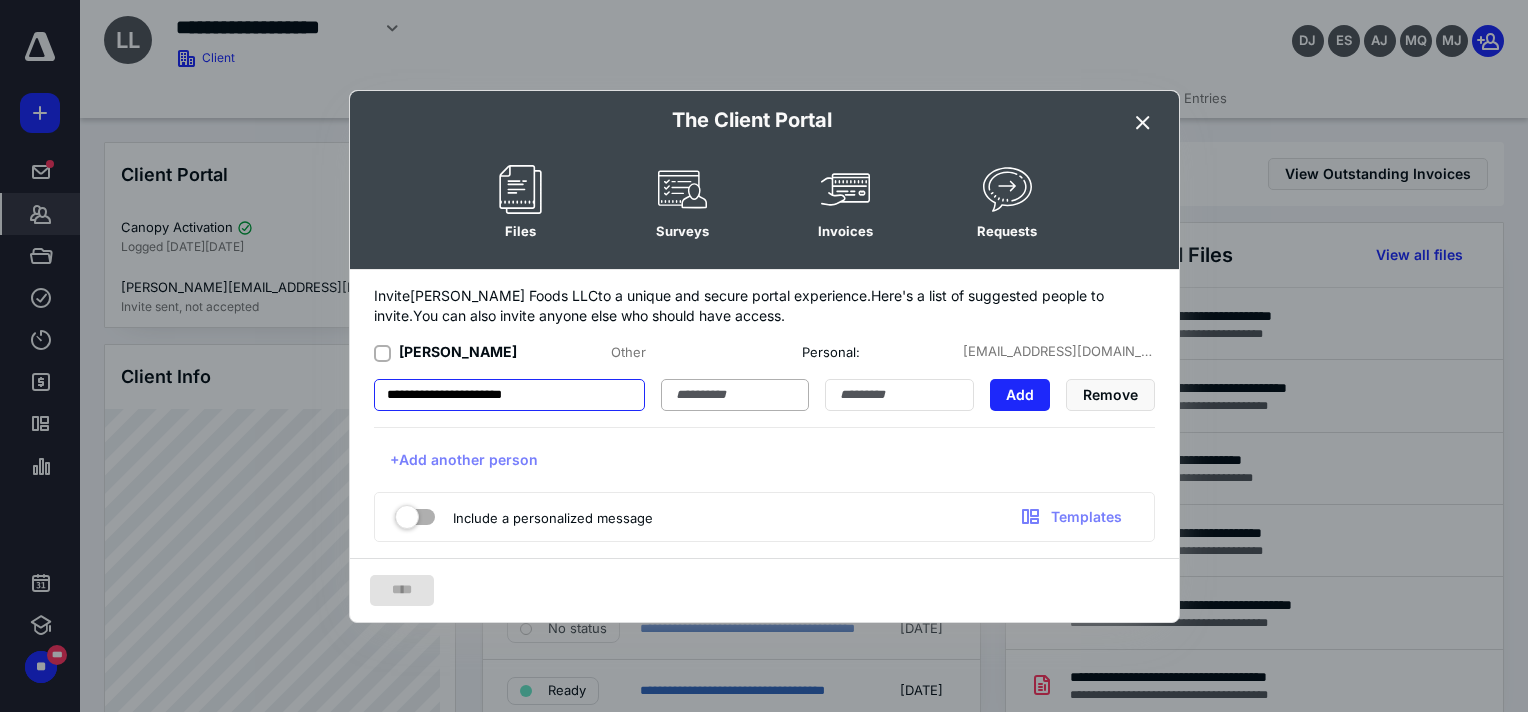 type on "**********" 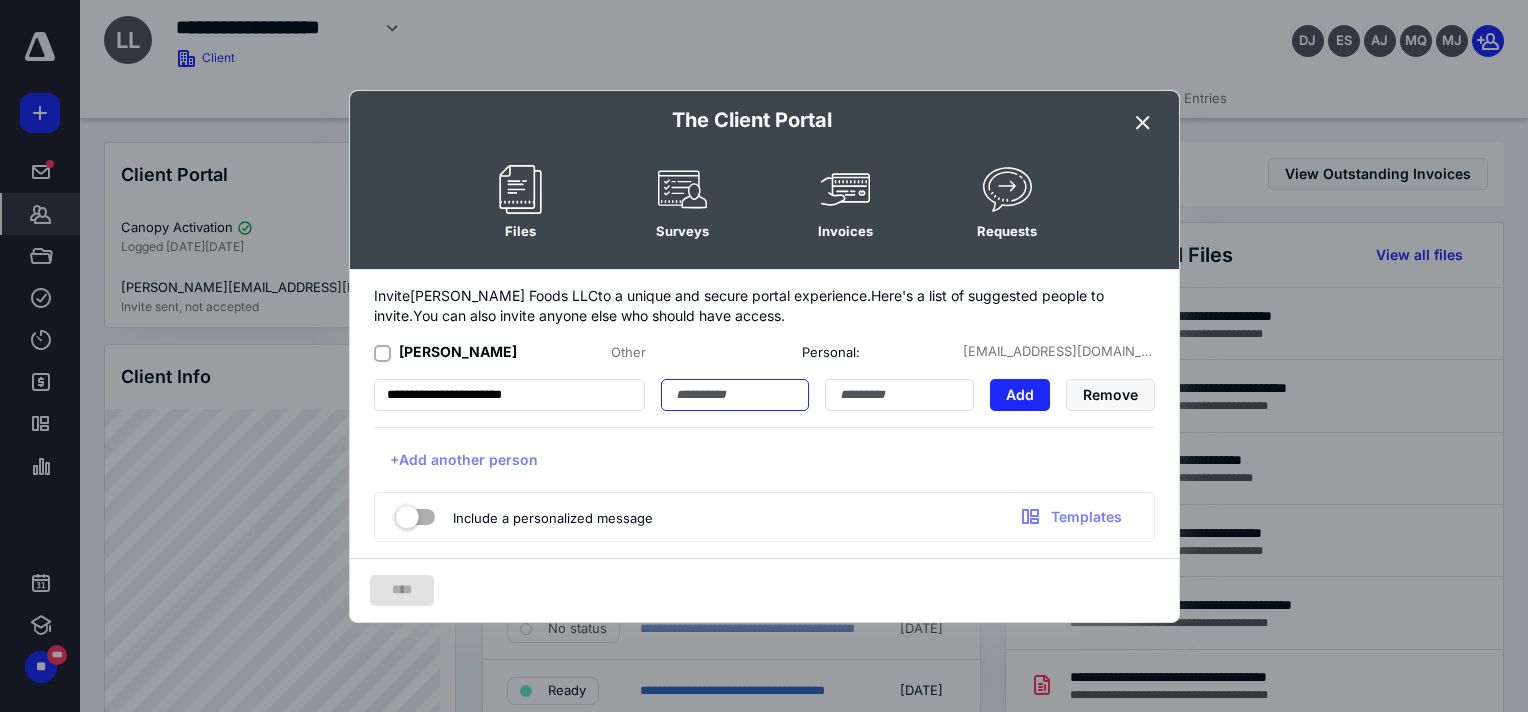 click at bounding box center [735, 395] 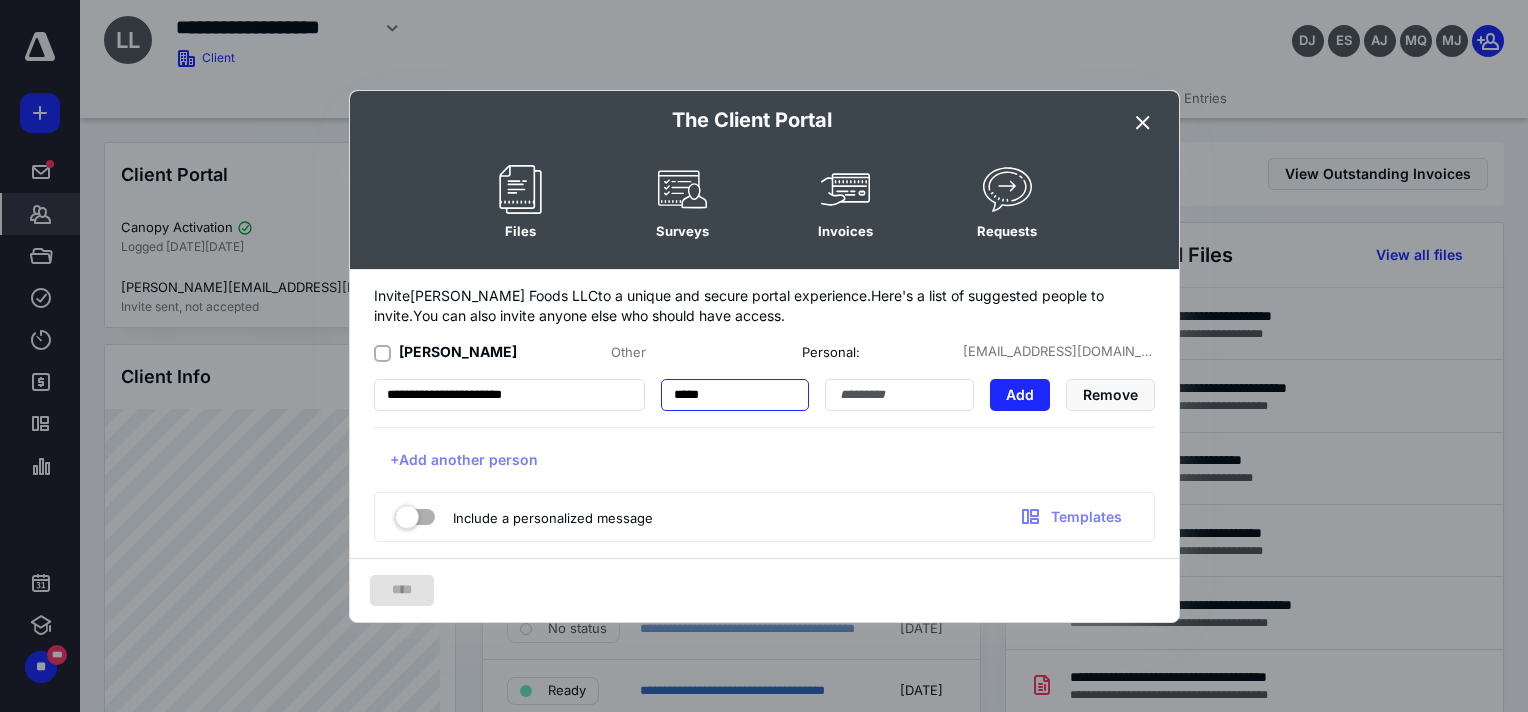 type on "*****" 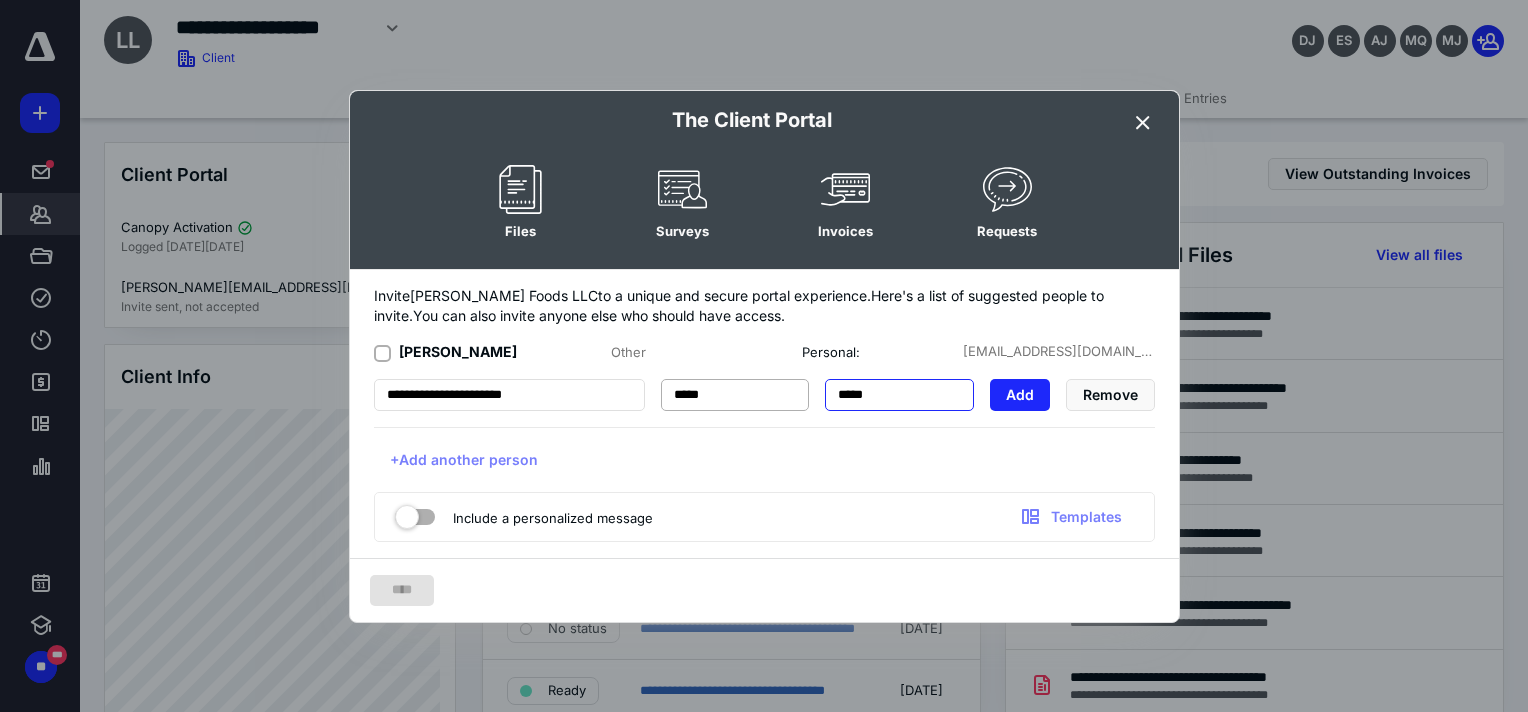 type on "*****" 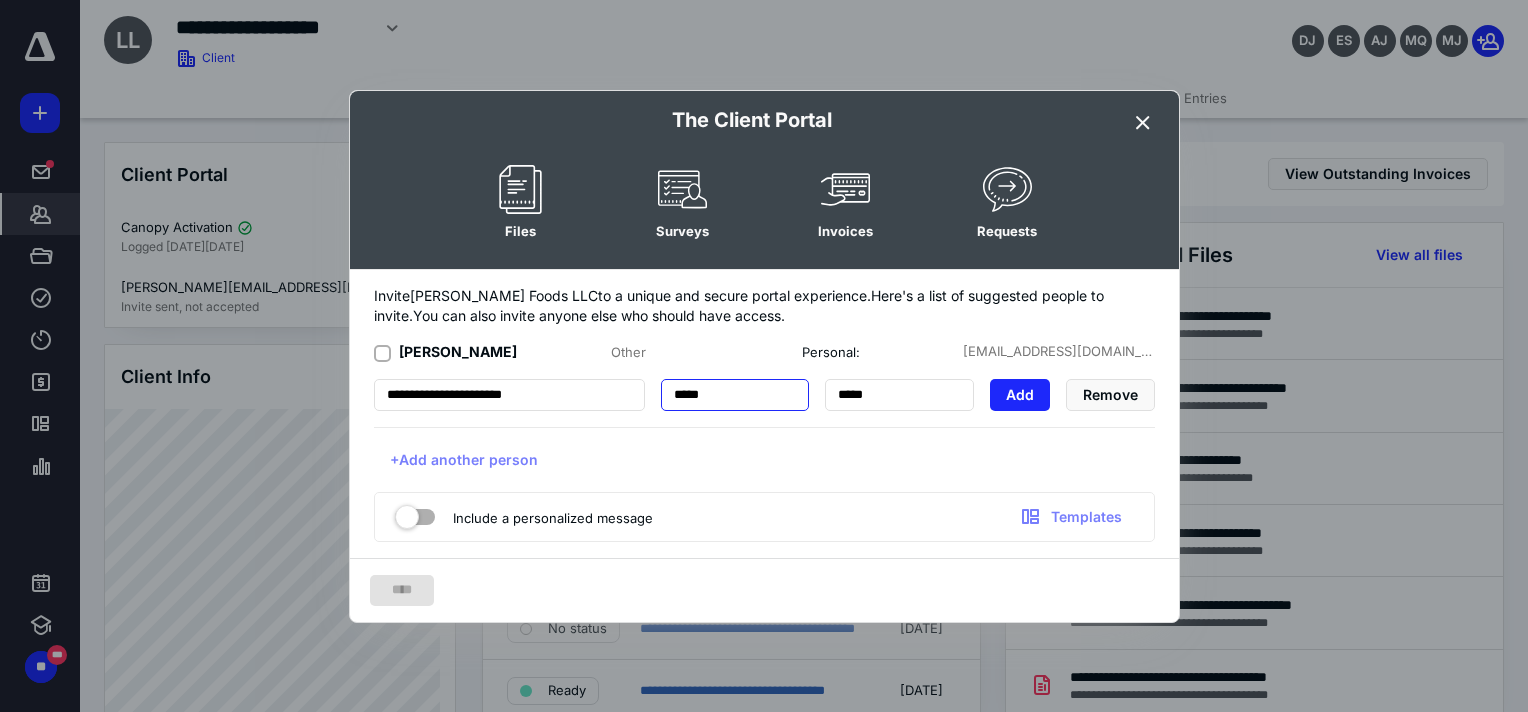 click on "*****" at bounding box center [735, 395] 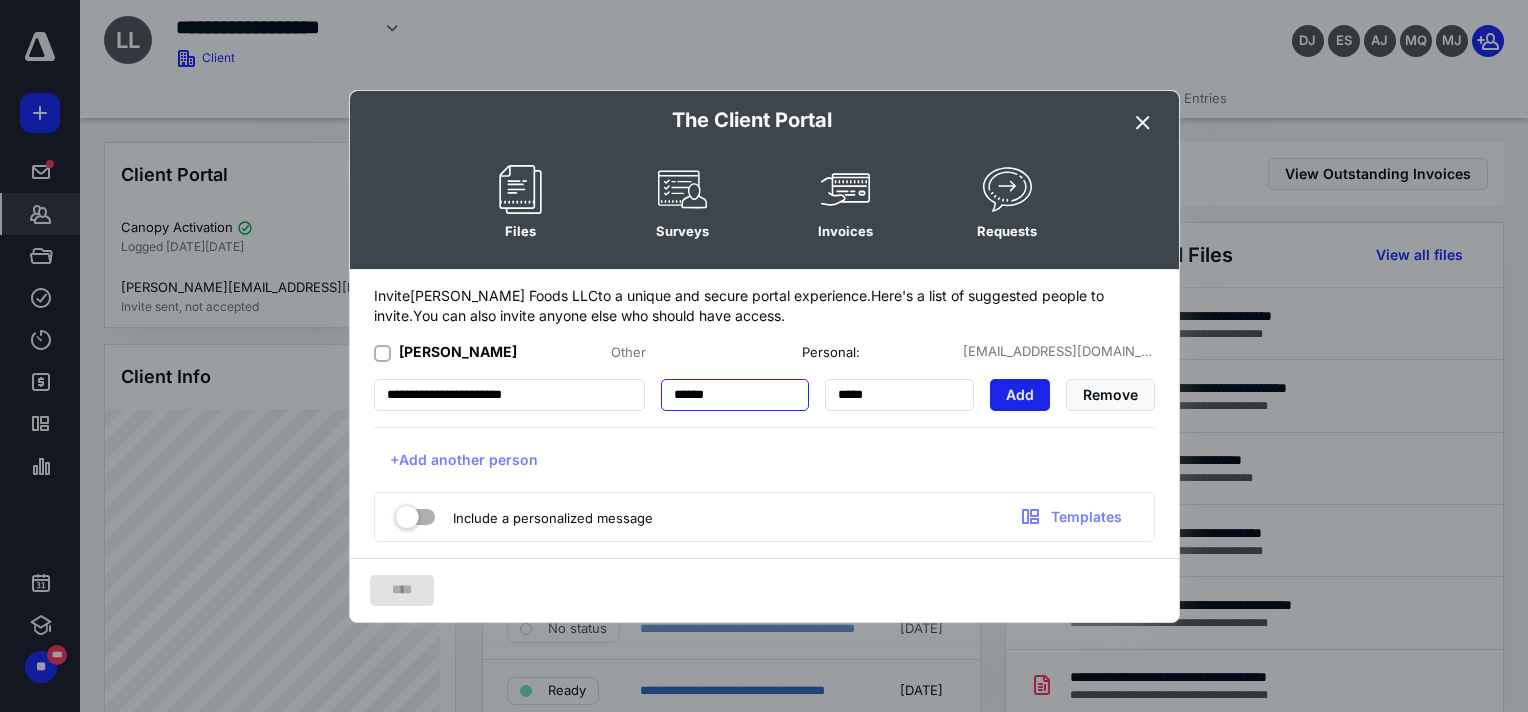 type on "******" 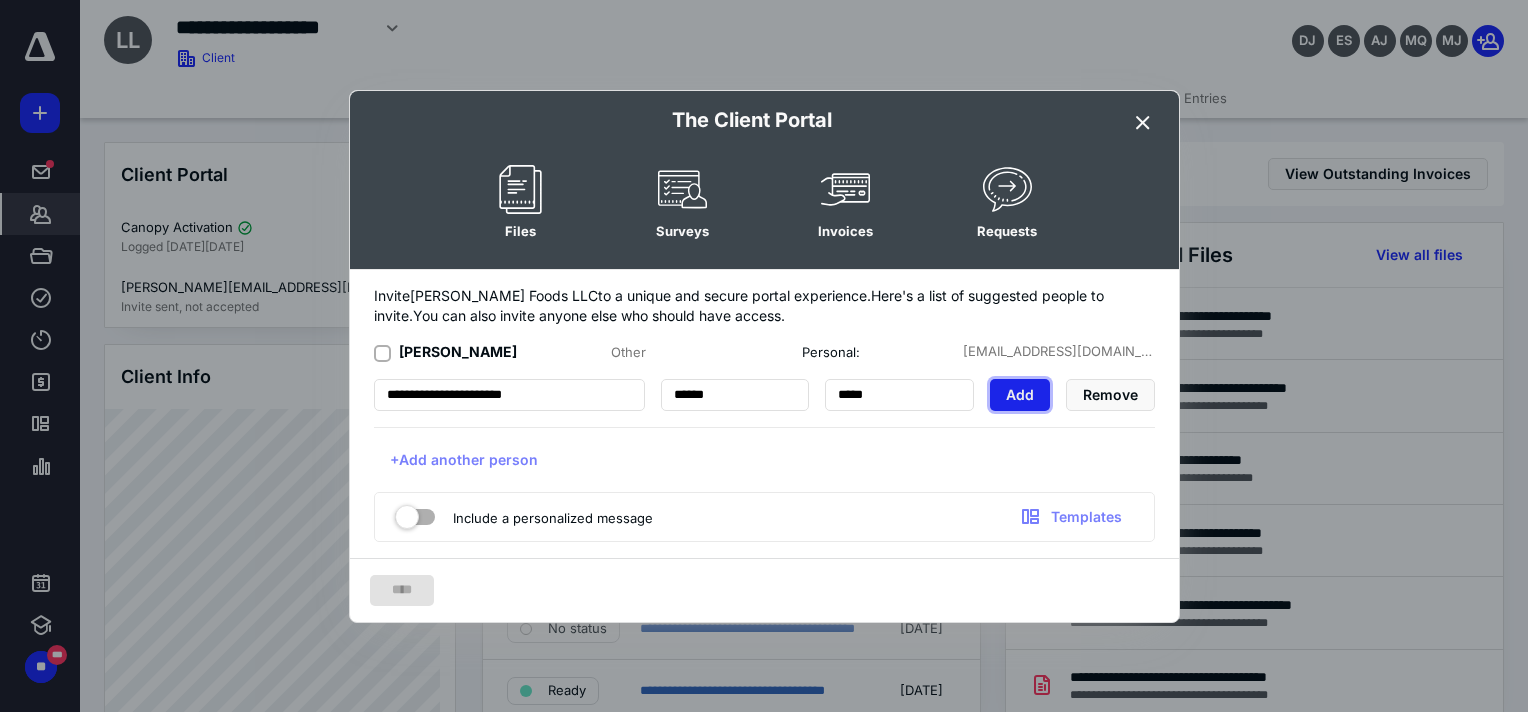 click on "Add" at bounding box center (1020, 395) 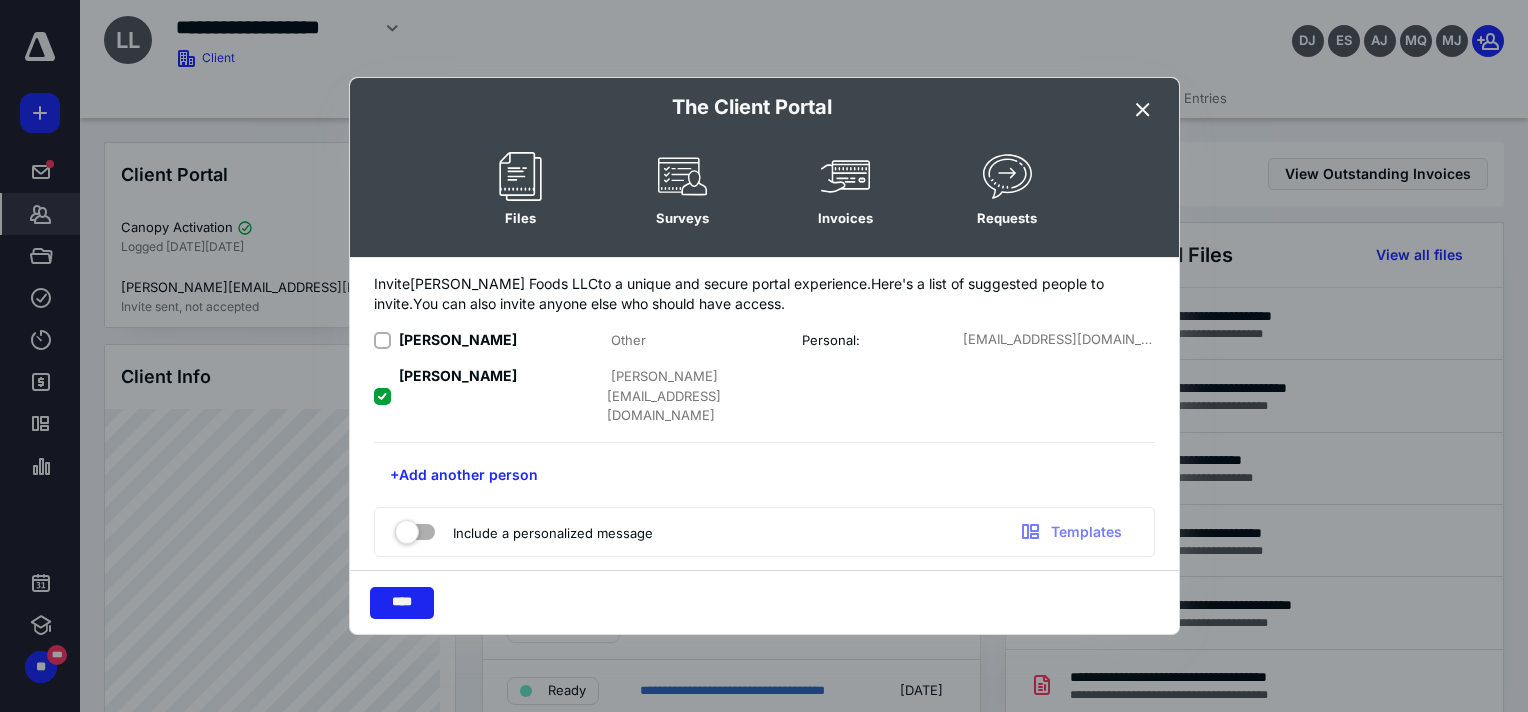 click on "****" at bounding box center (402, 603) 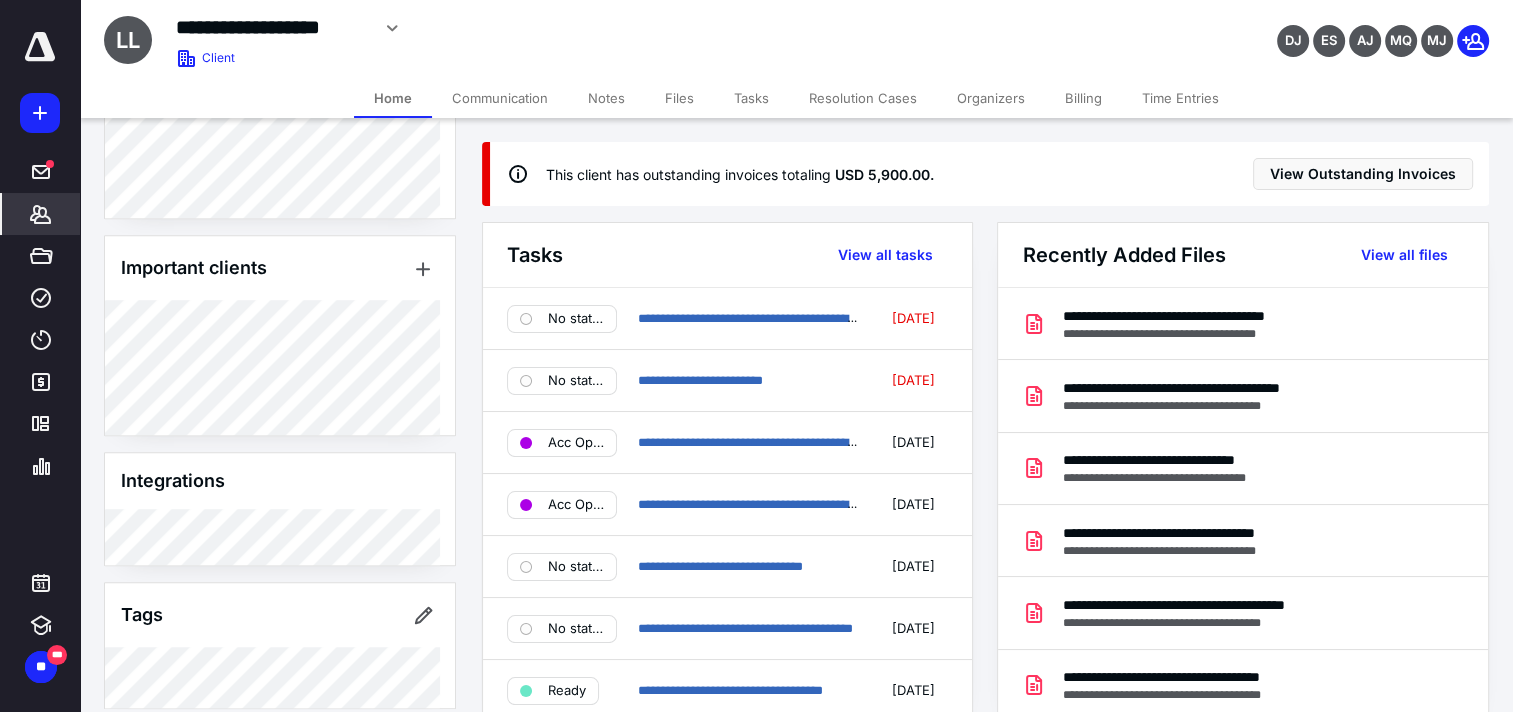 scroll, scrollTop: 1600, scrollLeft: 0, axis: vertical 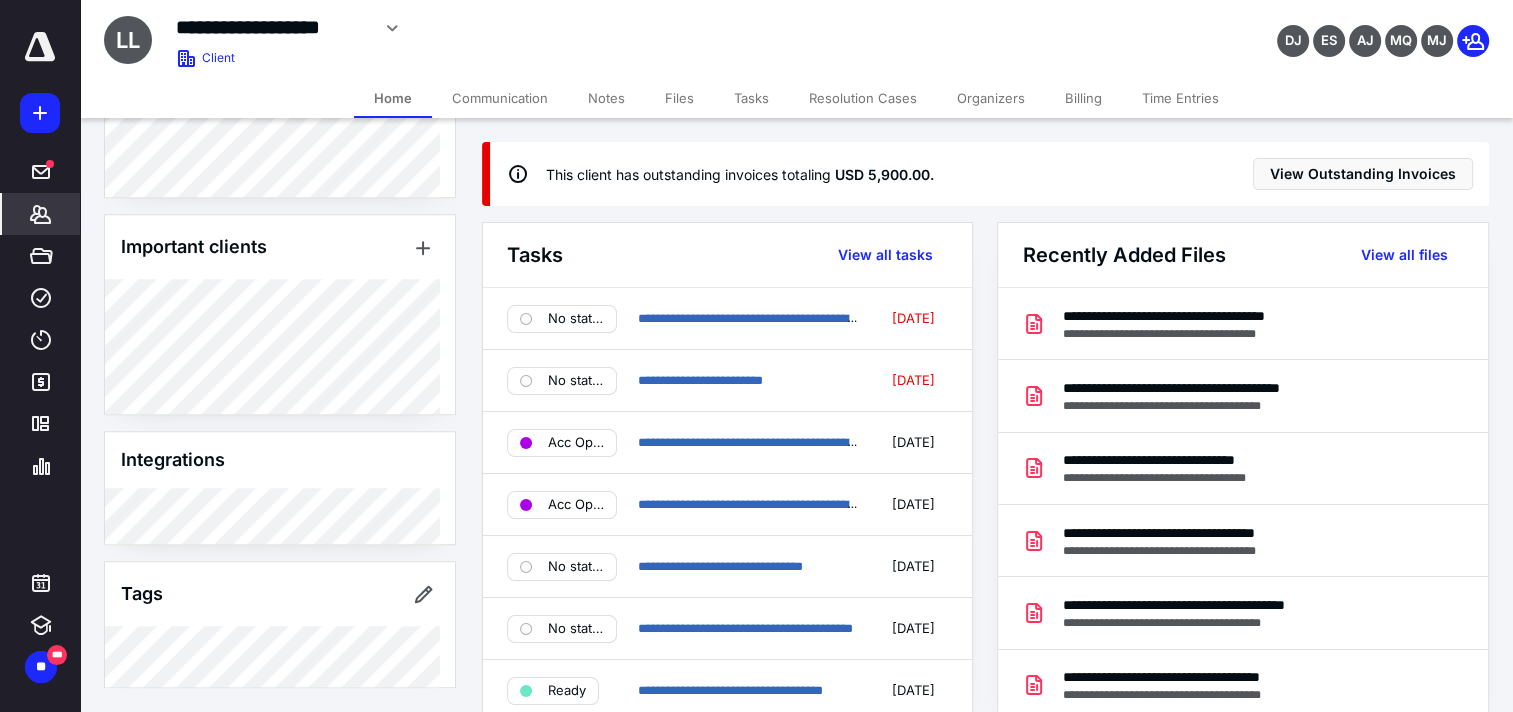 drag, startPoint x: 1402, startPoint y: 111, endPoint x: 1248, endPoint y: 180, distance: 168.7513 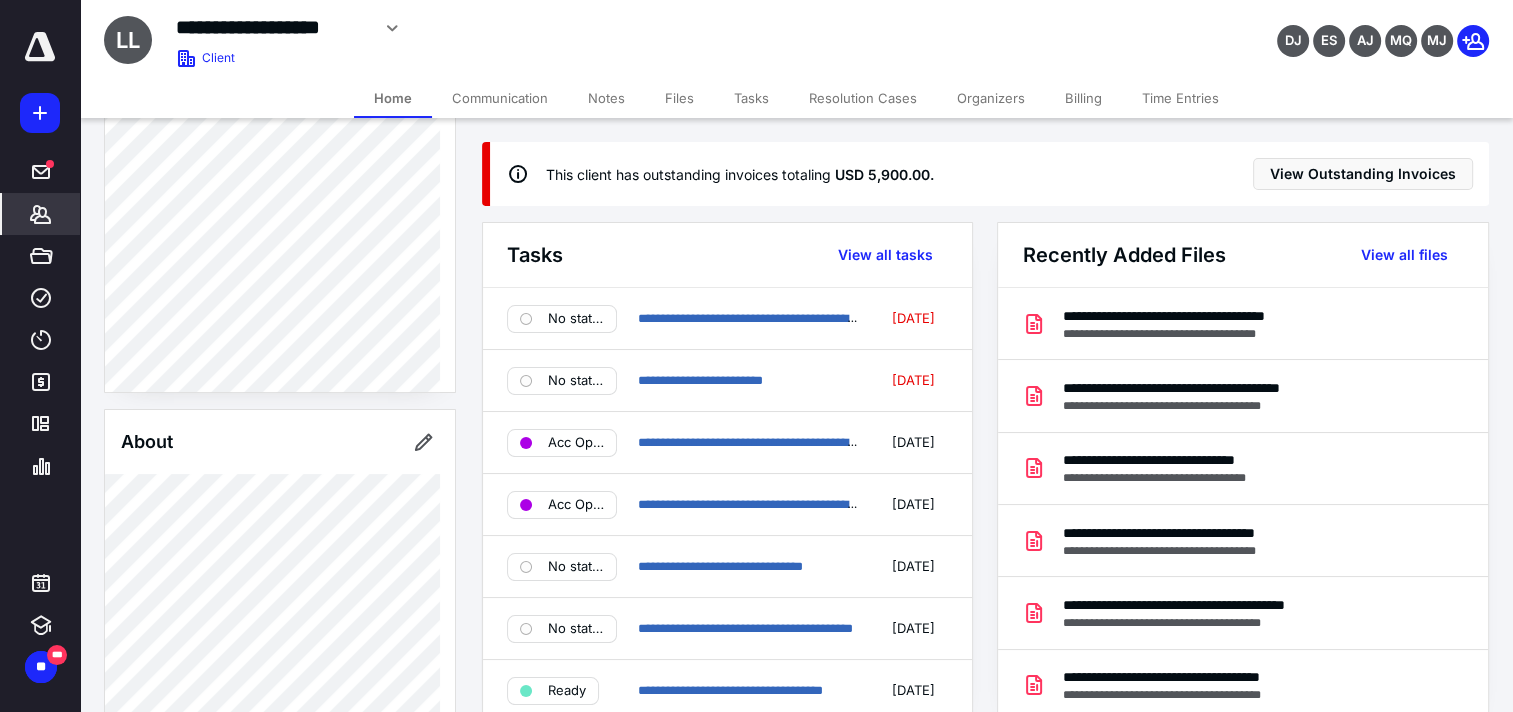 scroll, scrollTop: 0, scrollLeft: 0, axis: both 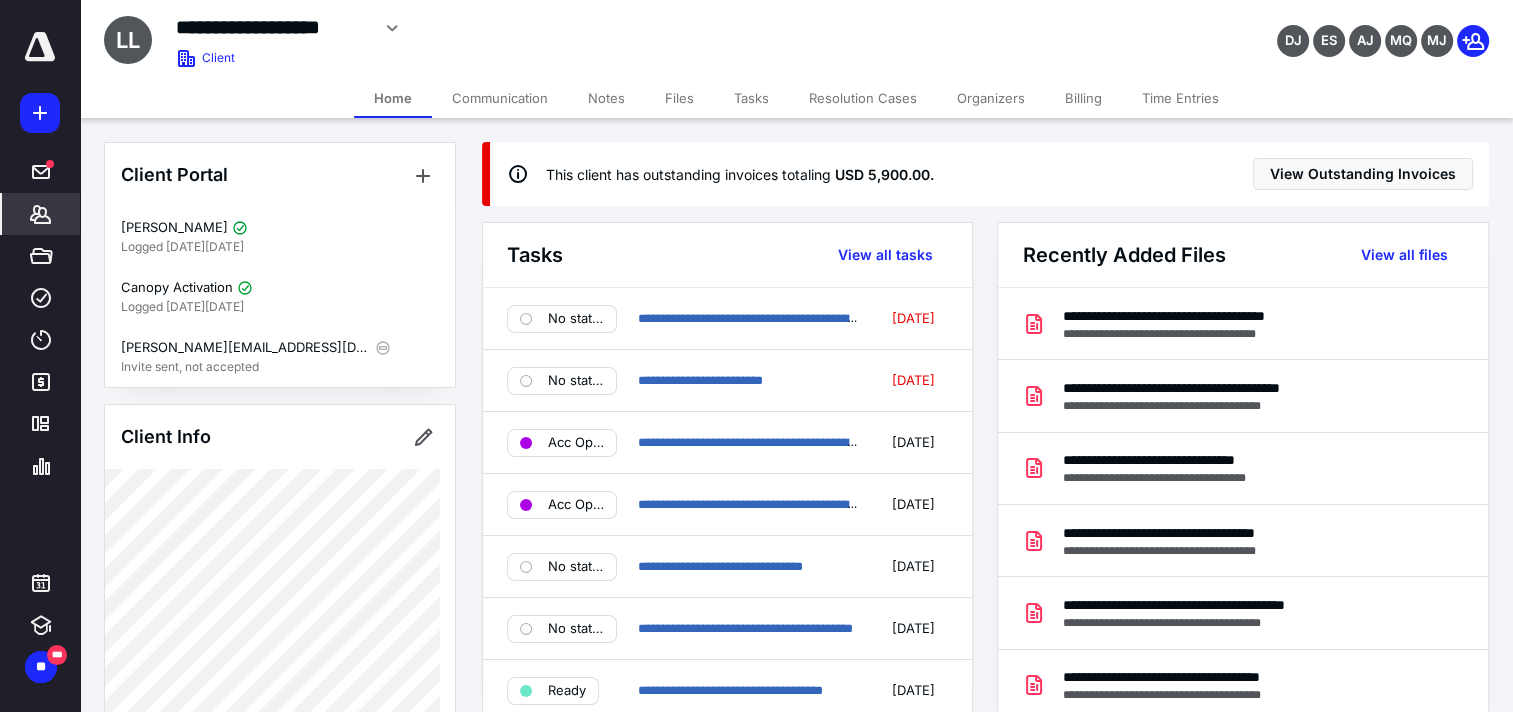 click on "Billing" at bounding box center [1083, 98] 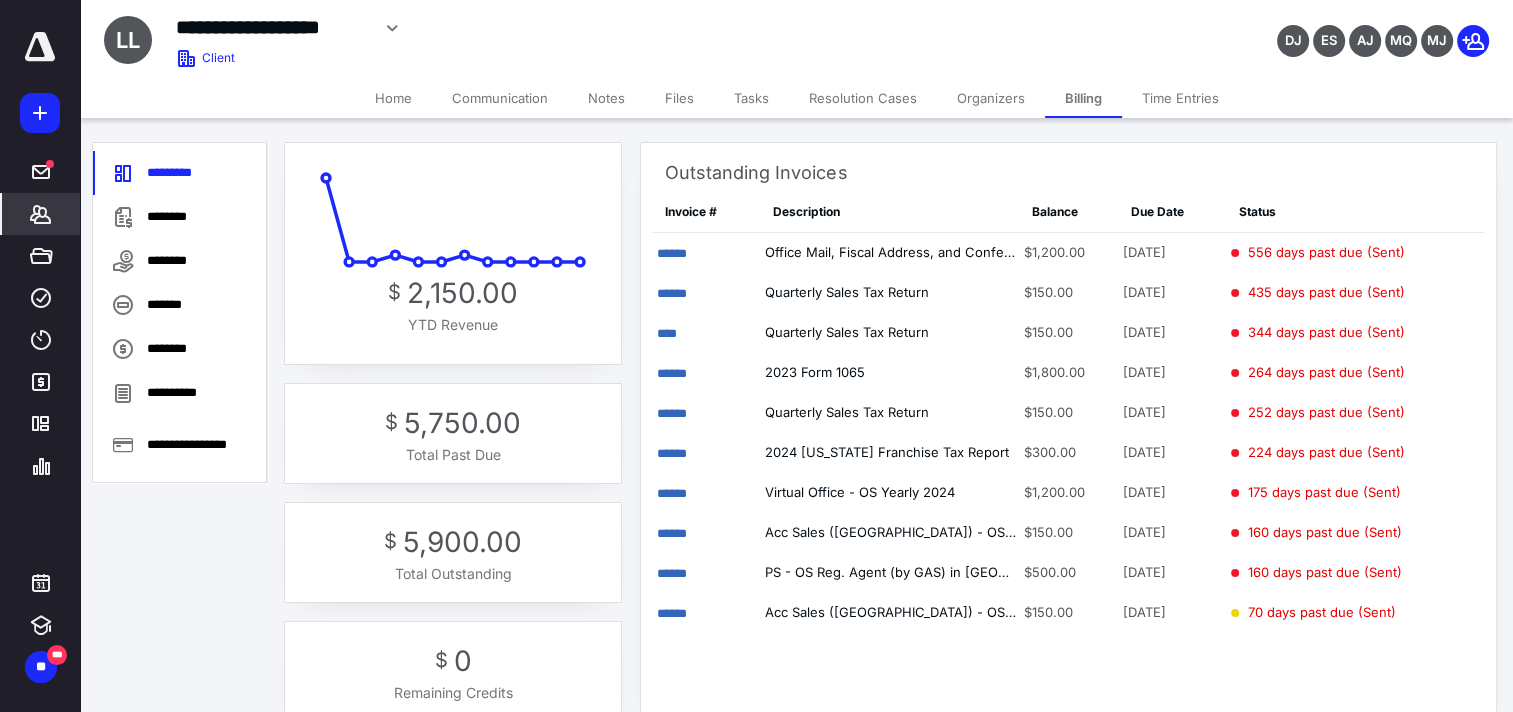 click on "Home" at bounding box center (393, 98) 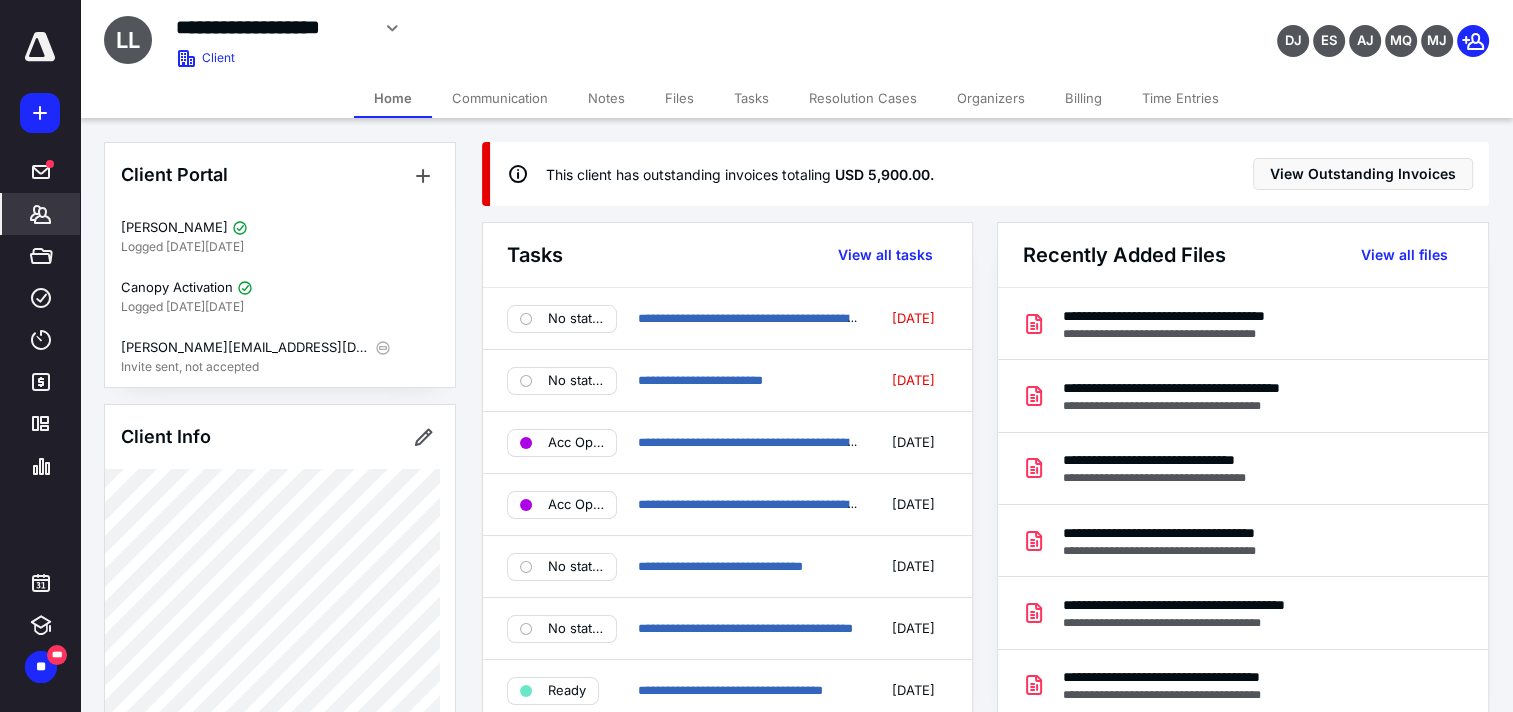 click on "**********" at bounding box center [796, 39] 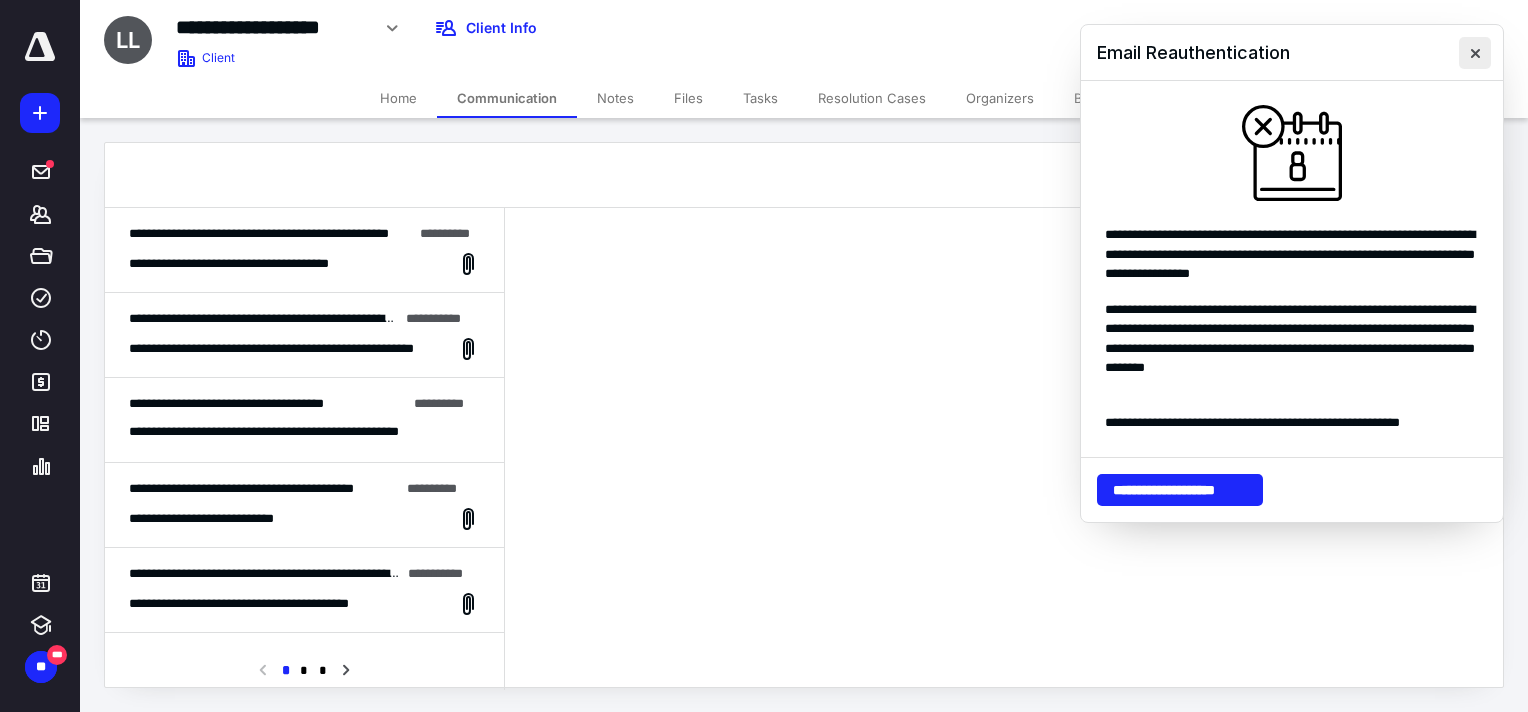 click at bounding box center [1475, 53] 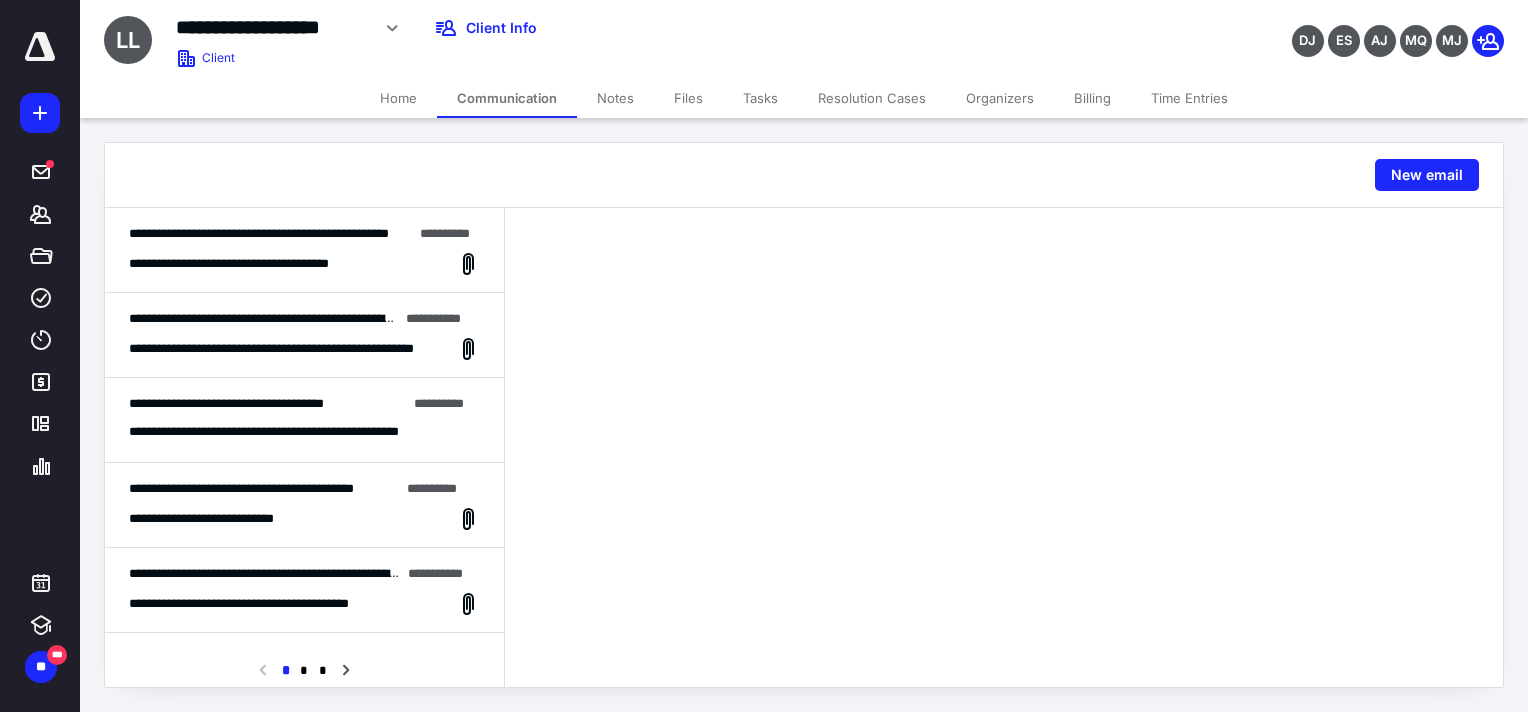 click on "**********" at bounding box center (257, 264) 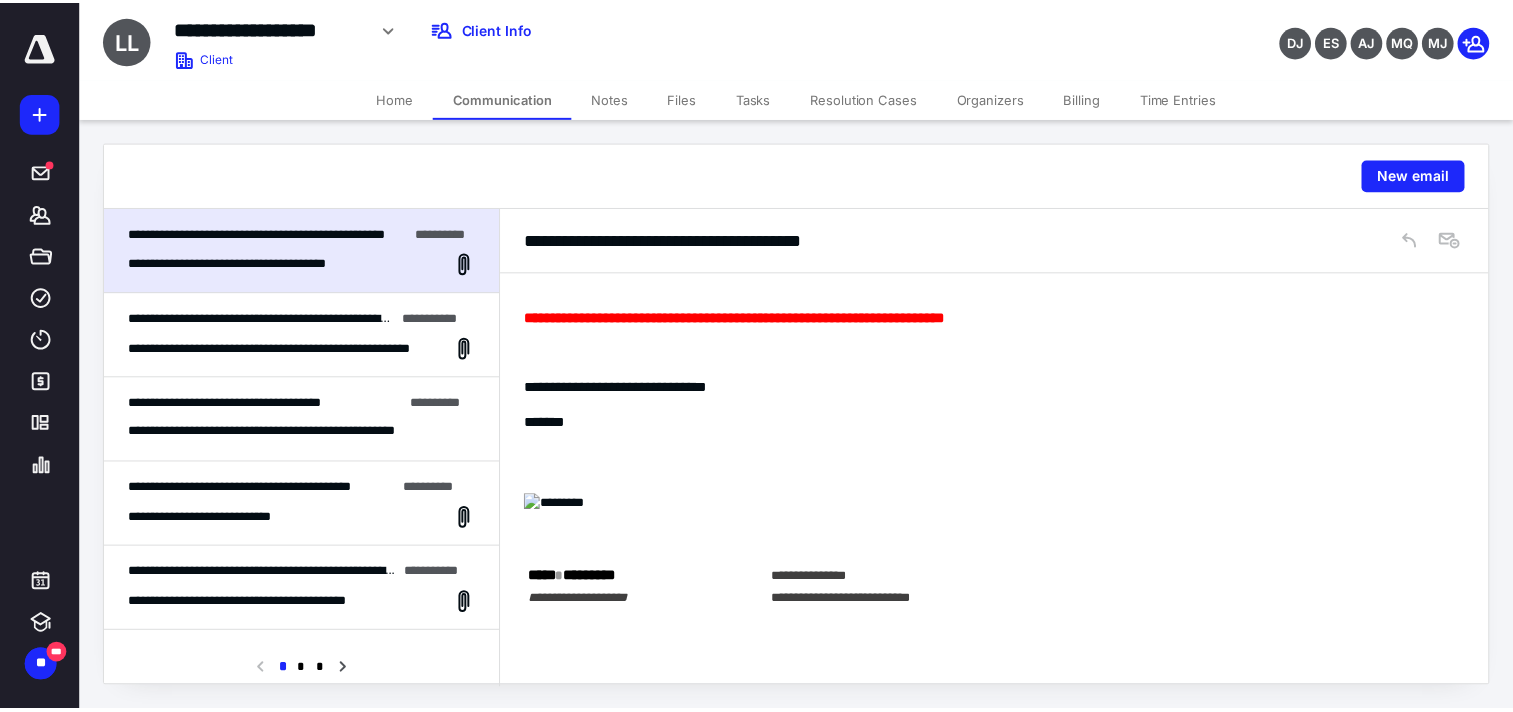 scroll, scrollTop: 0, scrollLeft: 0, axis: both 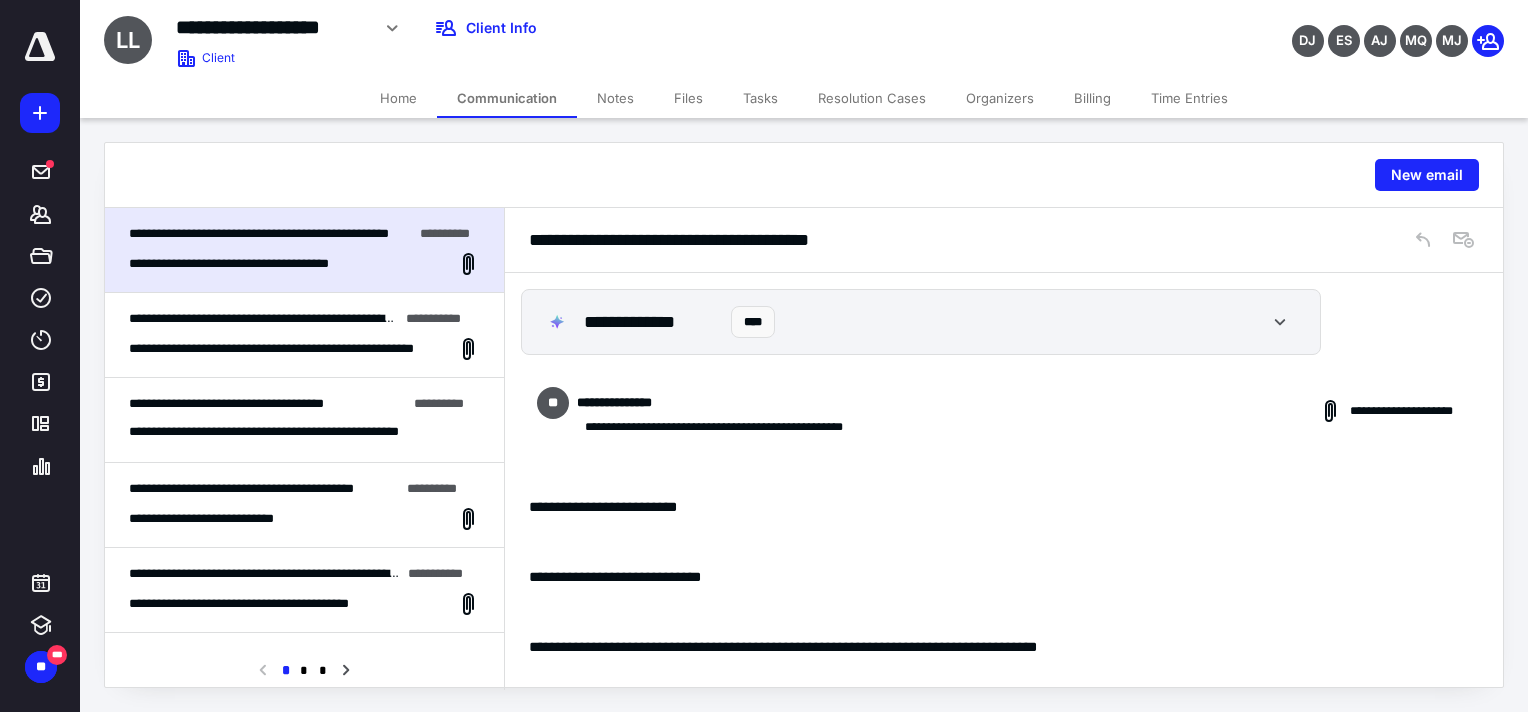 click on "Home" at bounding box center [398, 98] 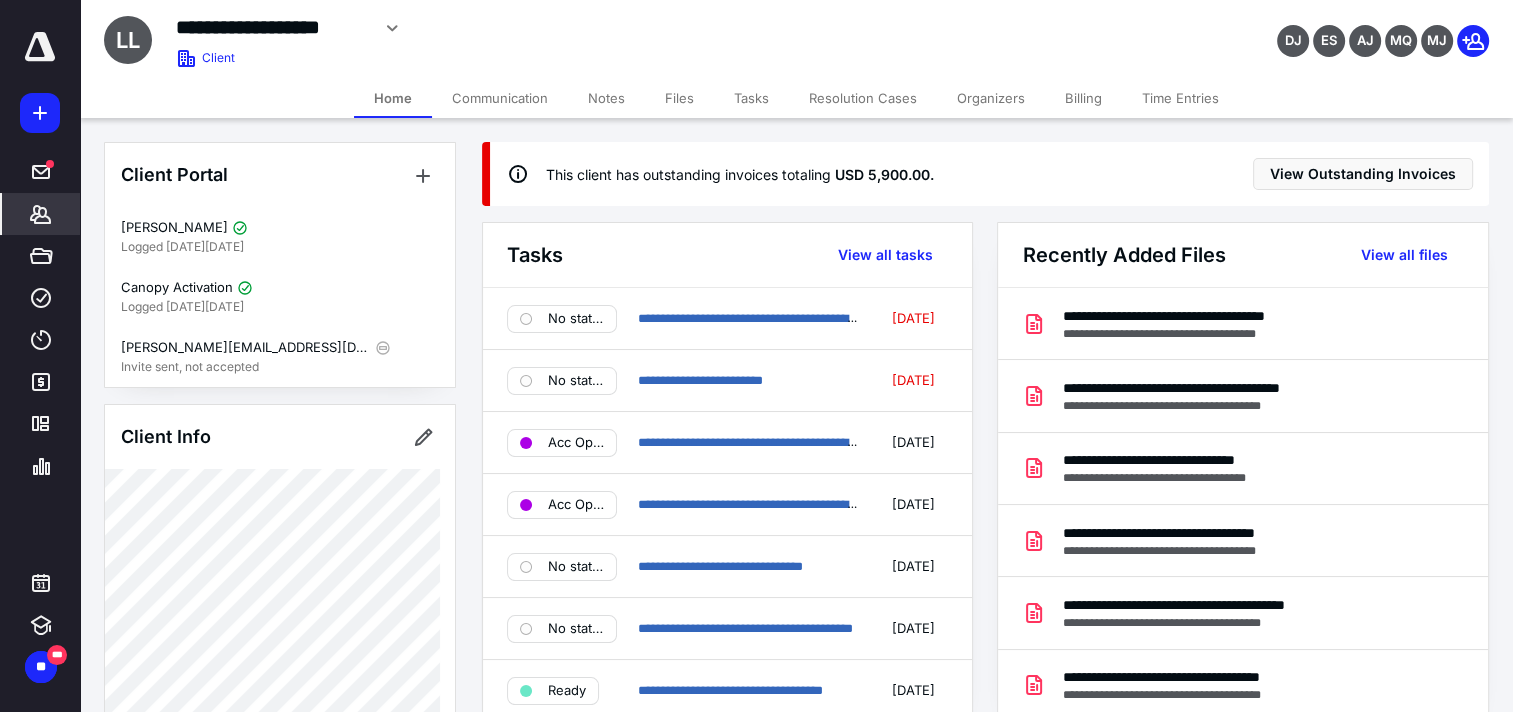click on "Recently Added Files View all files" at bounding box center [1242, 255] 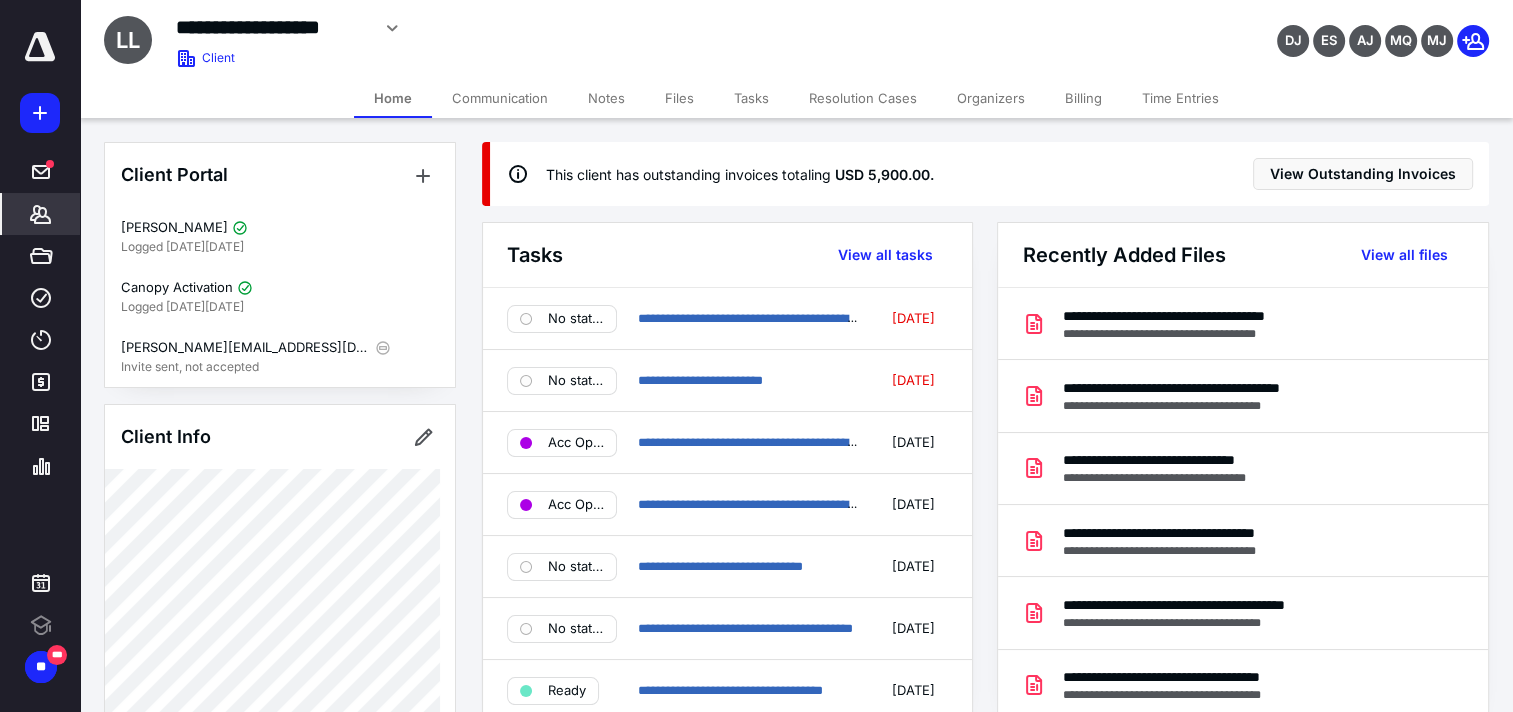 scroll, scrollTop: 0, scrollLeft: 0, axis: both 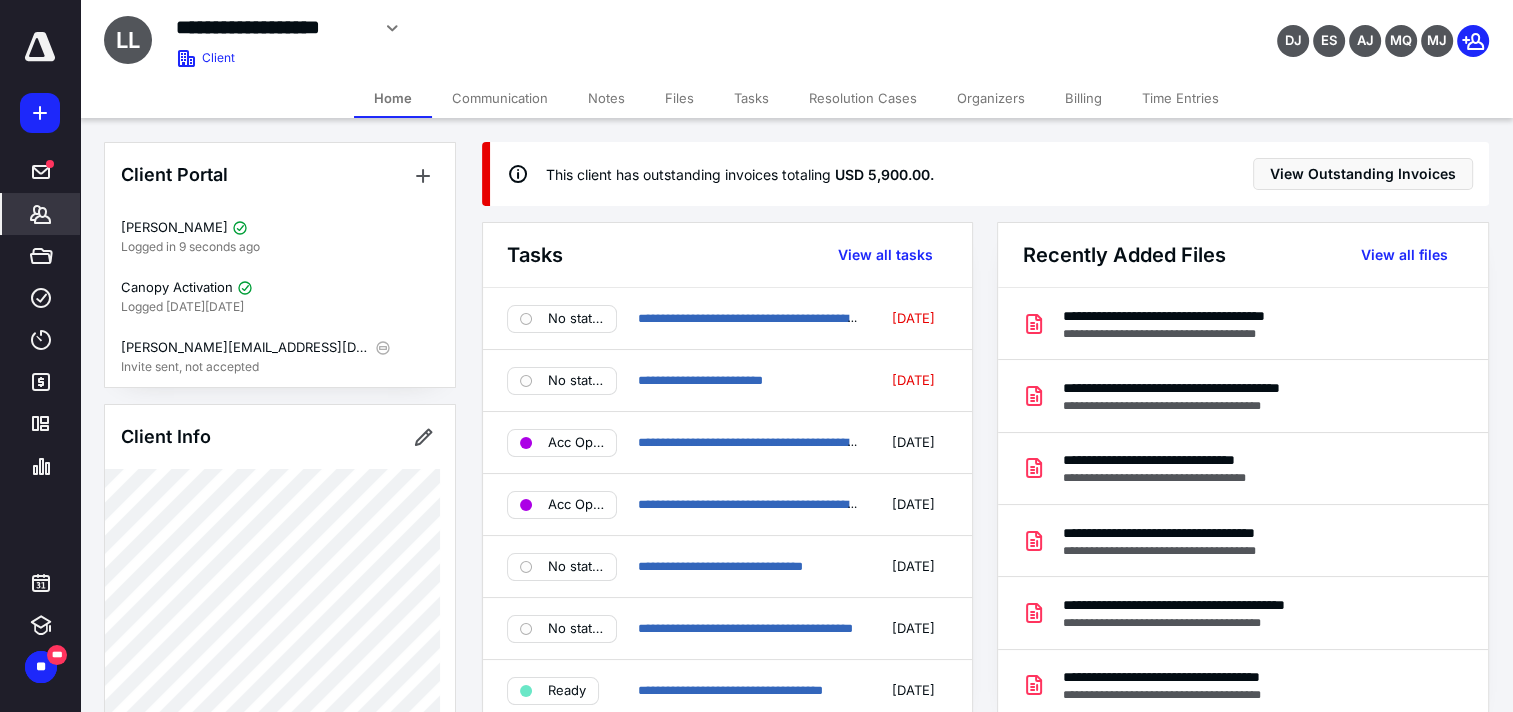 click on "Billing" at bounding box center [1083, 98] 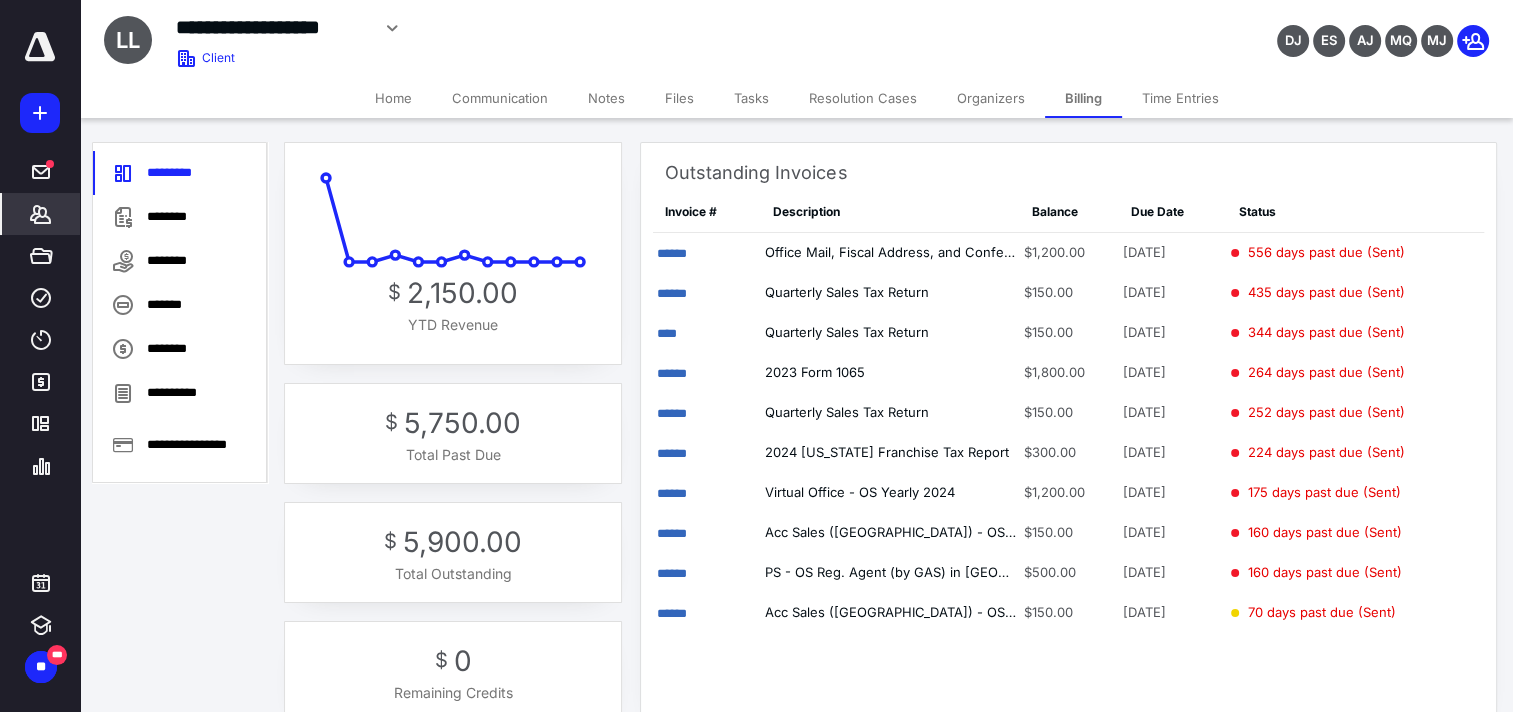 click on "Home" at bounding box center [393, 98] 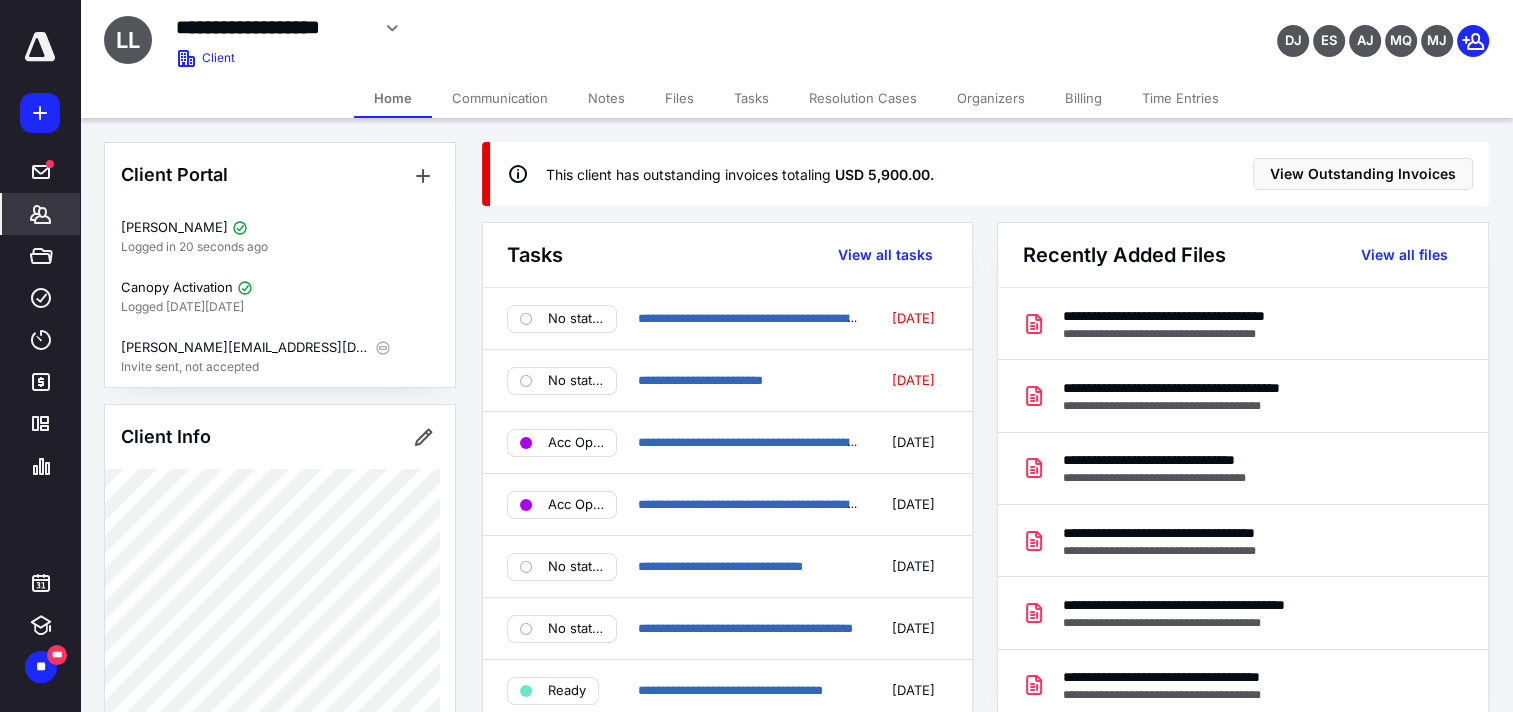 click on "Billing" at bounding box center (1083, 98) 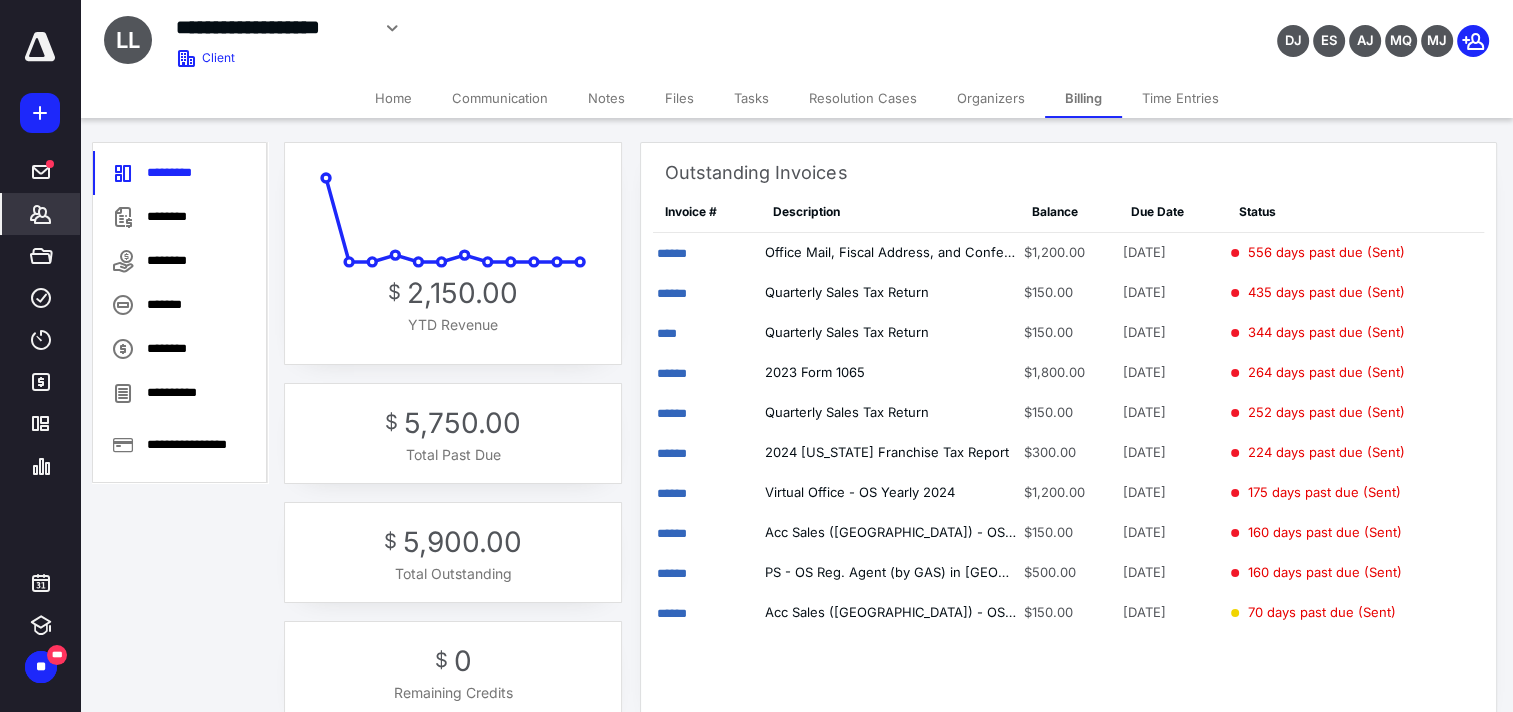click on "**********" at bounding box center [180, 444] 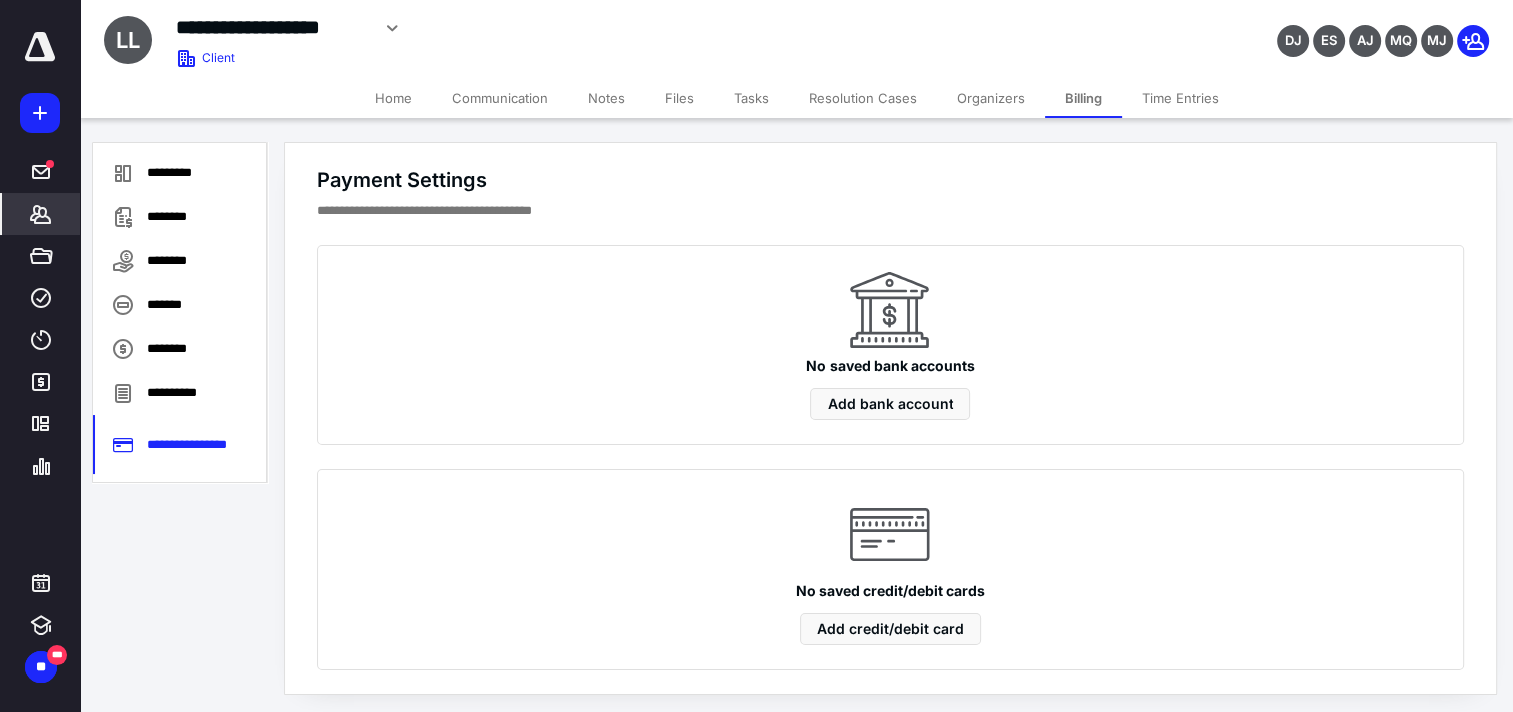 click on "Home" at bounding box center (393, 98) 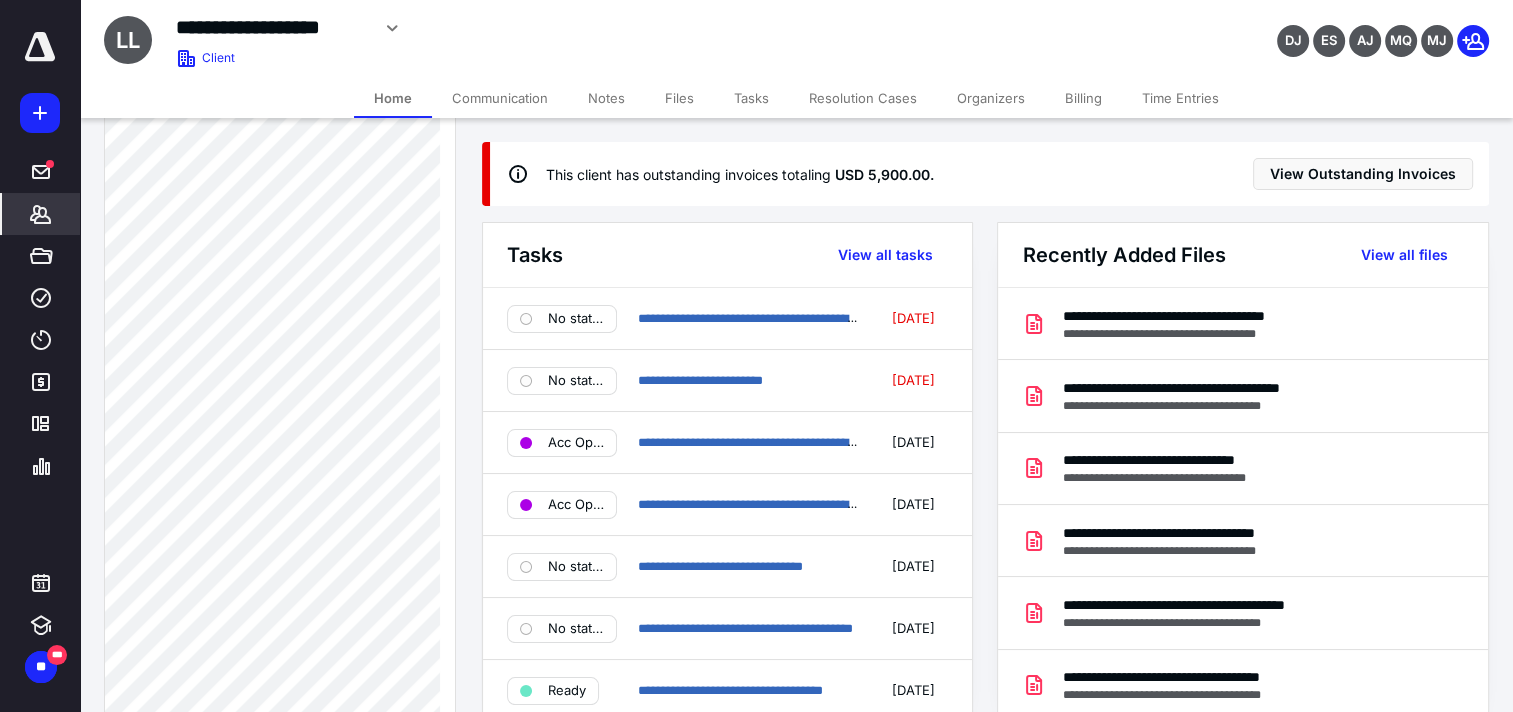 scroll, scrollTop: 0, scrollLeft: 0, axis: both 